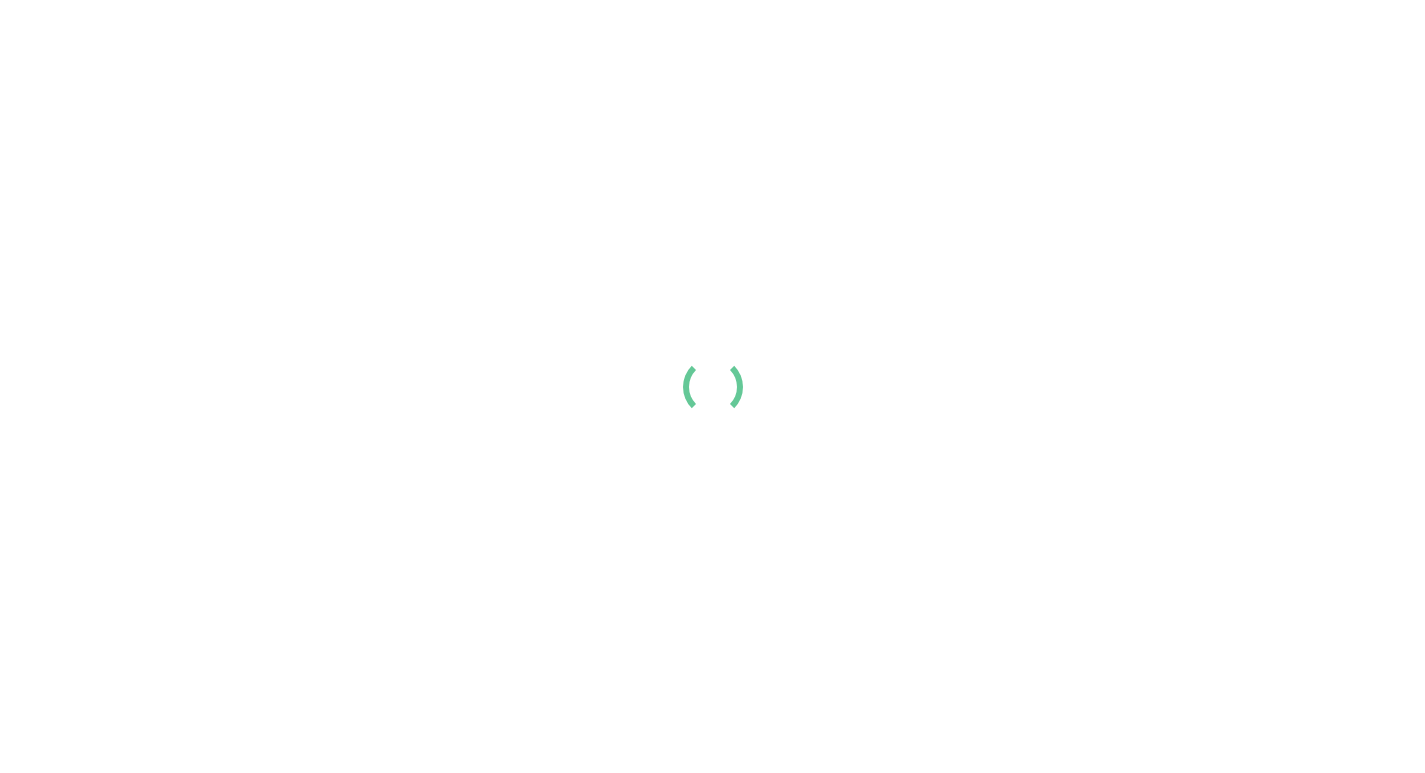 scroll, scrollTop: 0, scrollLeft: 0, axis: both 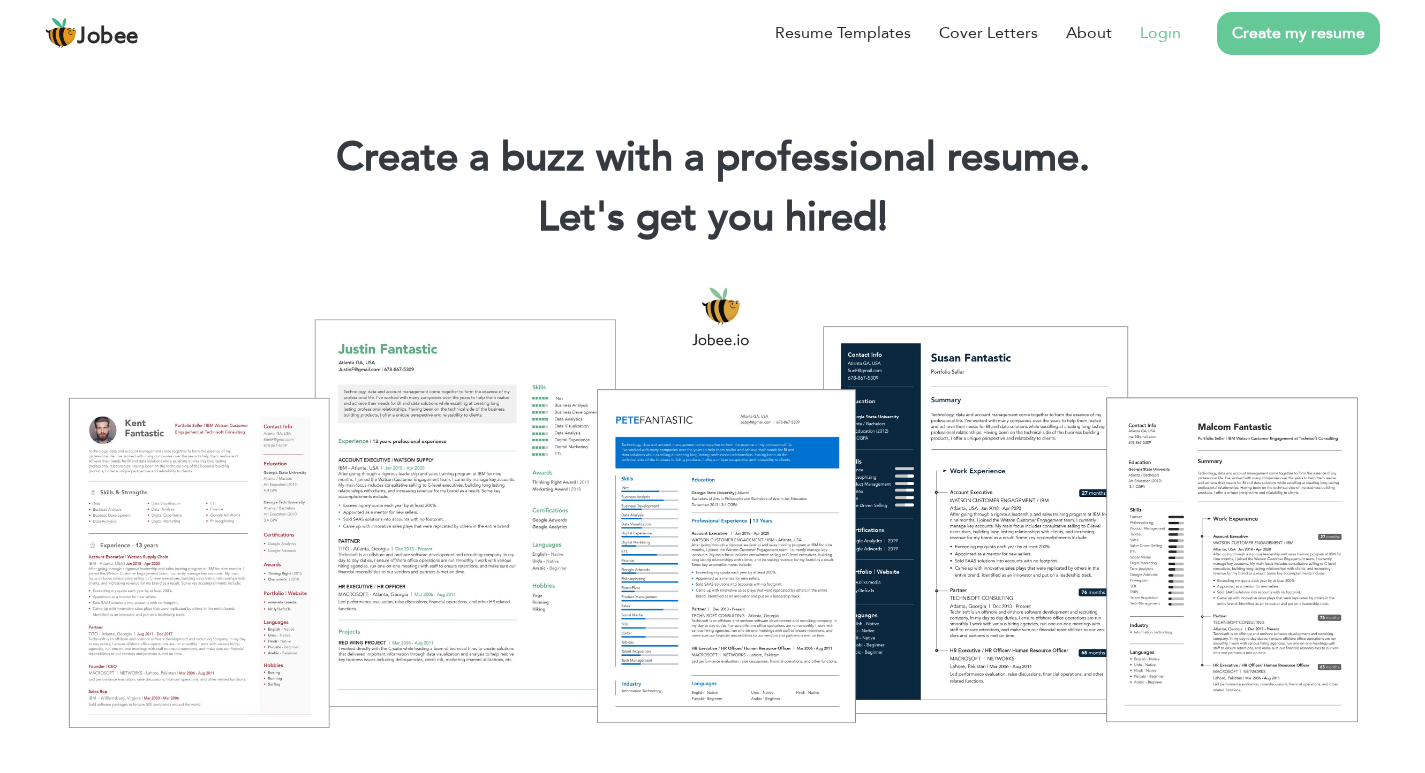 click on "Login" at bounding box center (1160, 33) 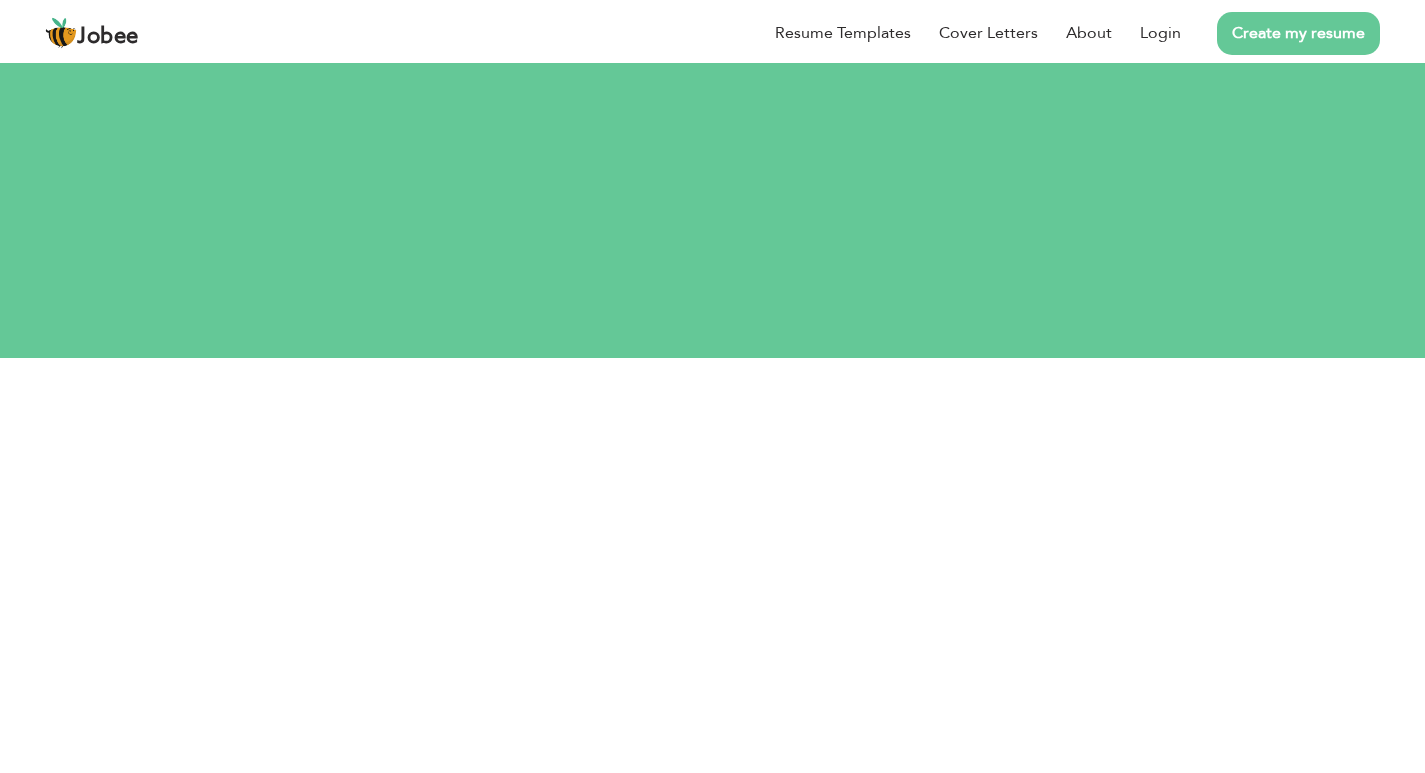 scroll, scrollTop: 0, scrollLeft: 0, axis: both 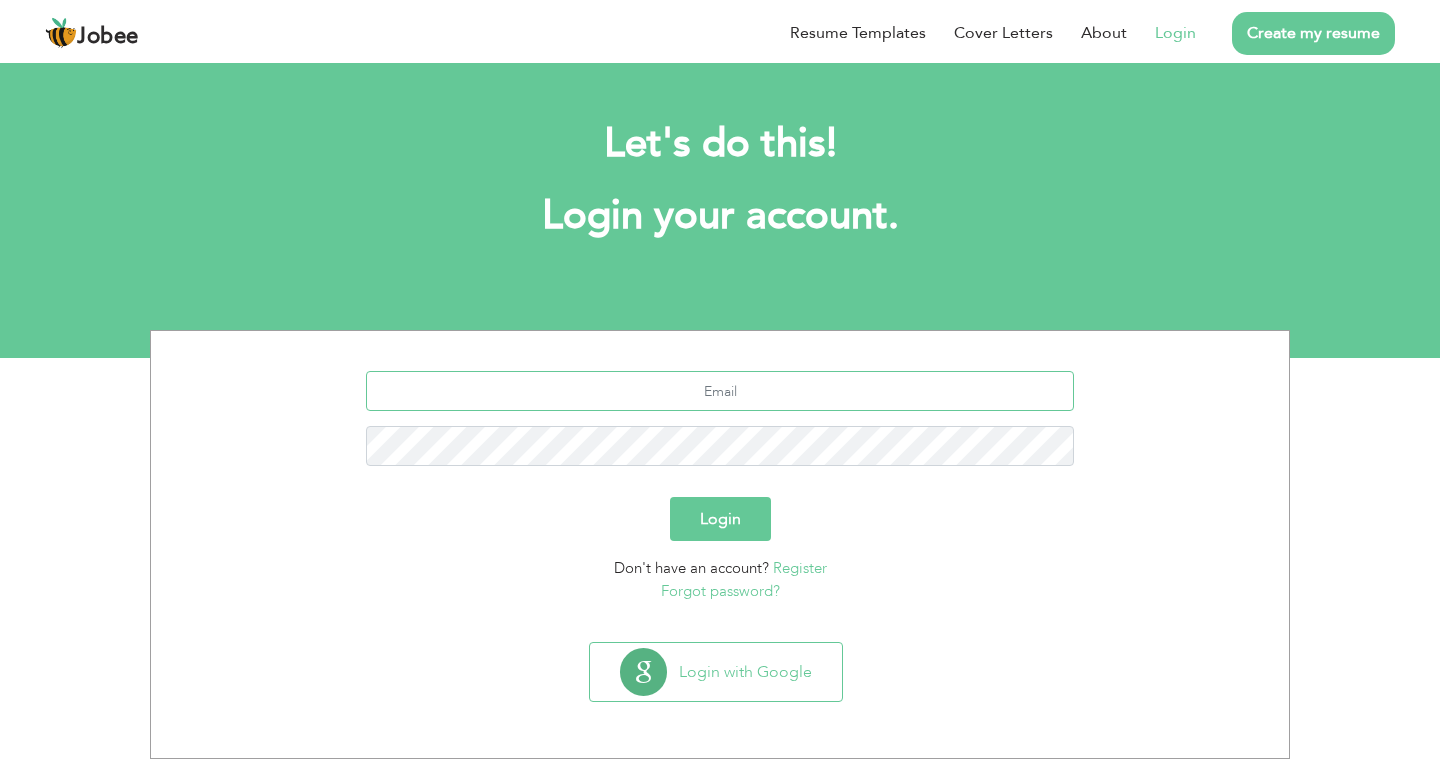 click at bounding box center [720, 391] 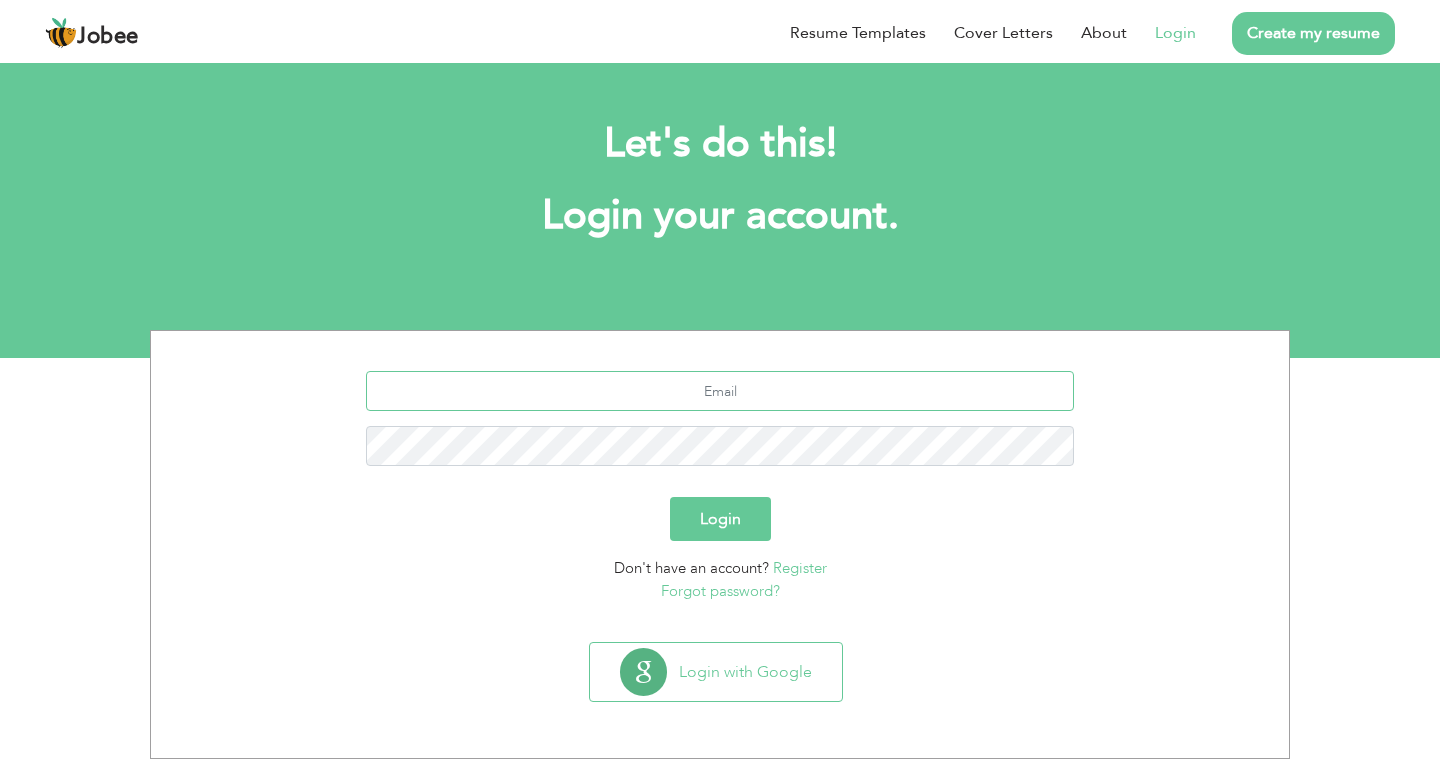 type on "ar681060@gmail.com" 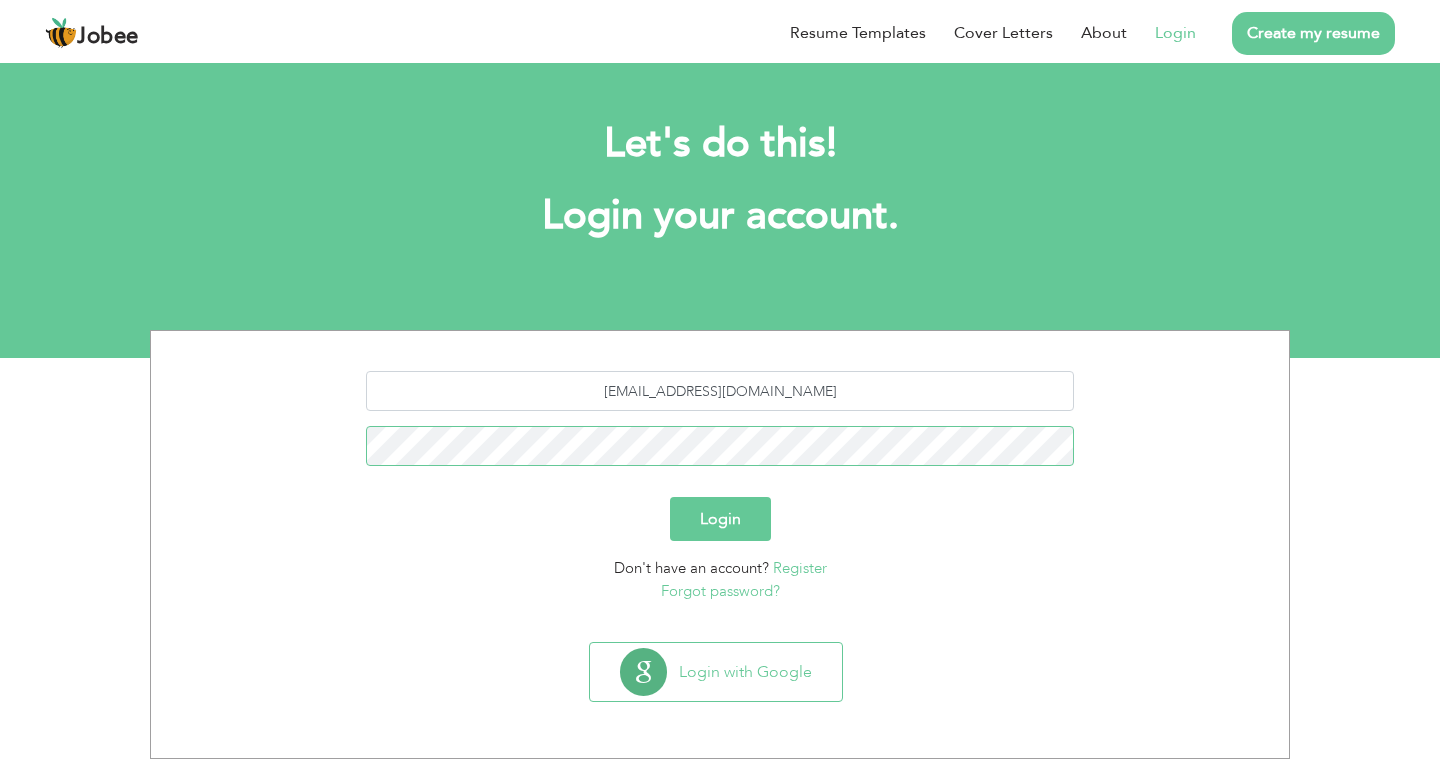 click on "Login" at bounding box center [720, 519] 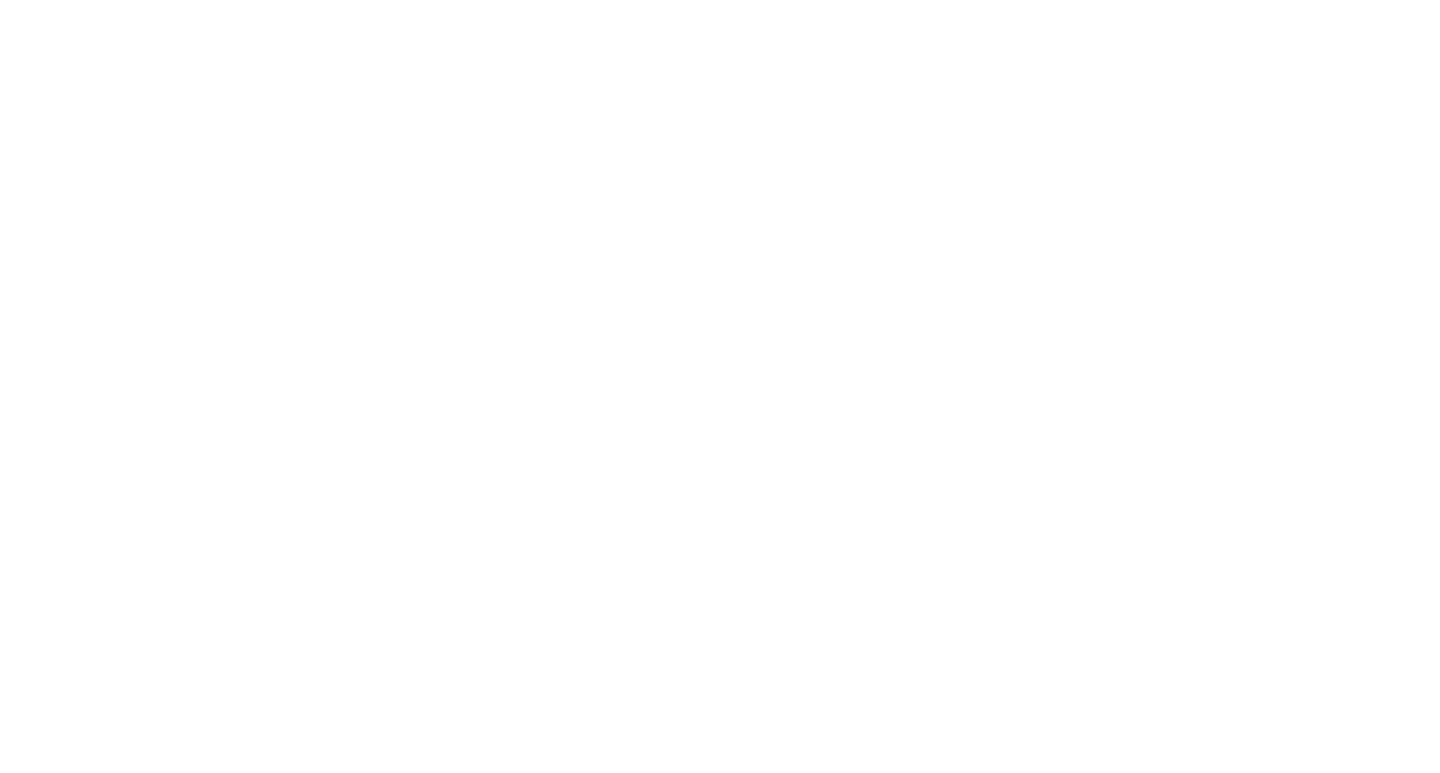 scroll, scrollTop: 0, scrollLeft: 0, axis: both 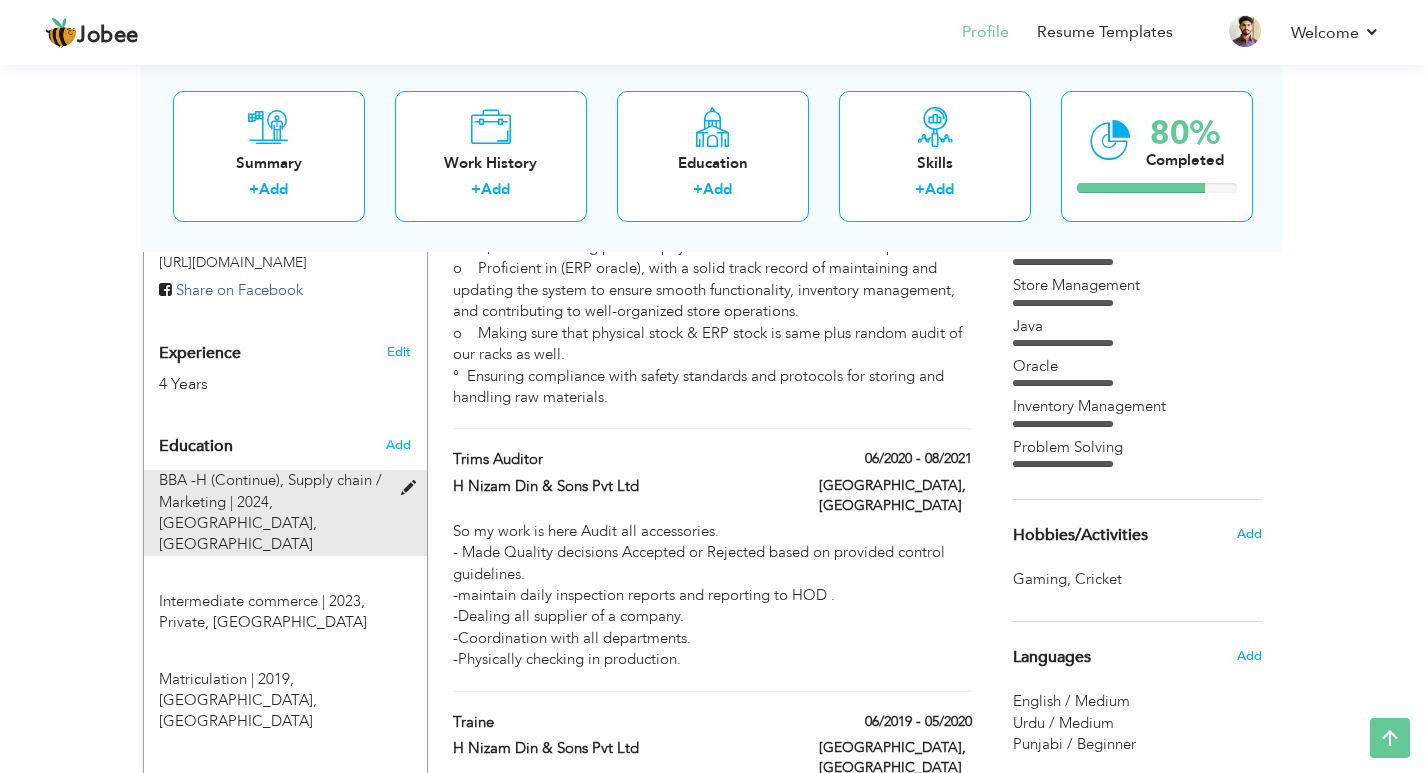 click at bounding box center (413, 488) 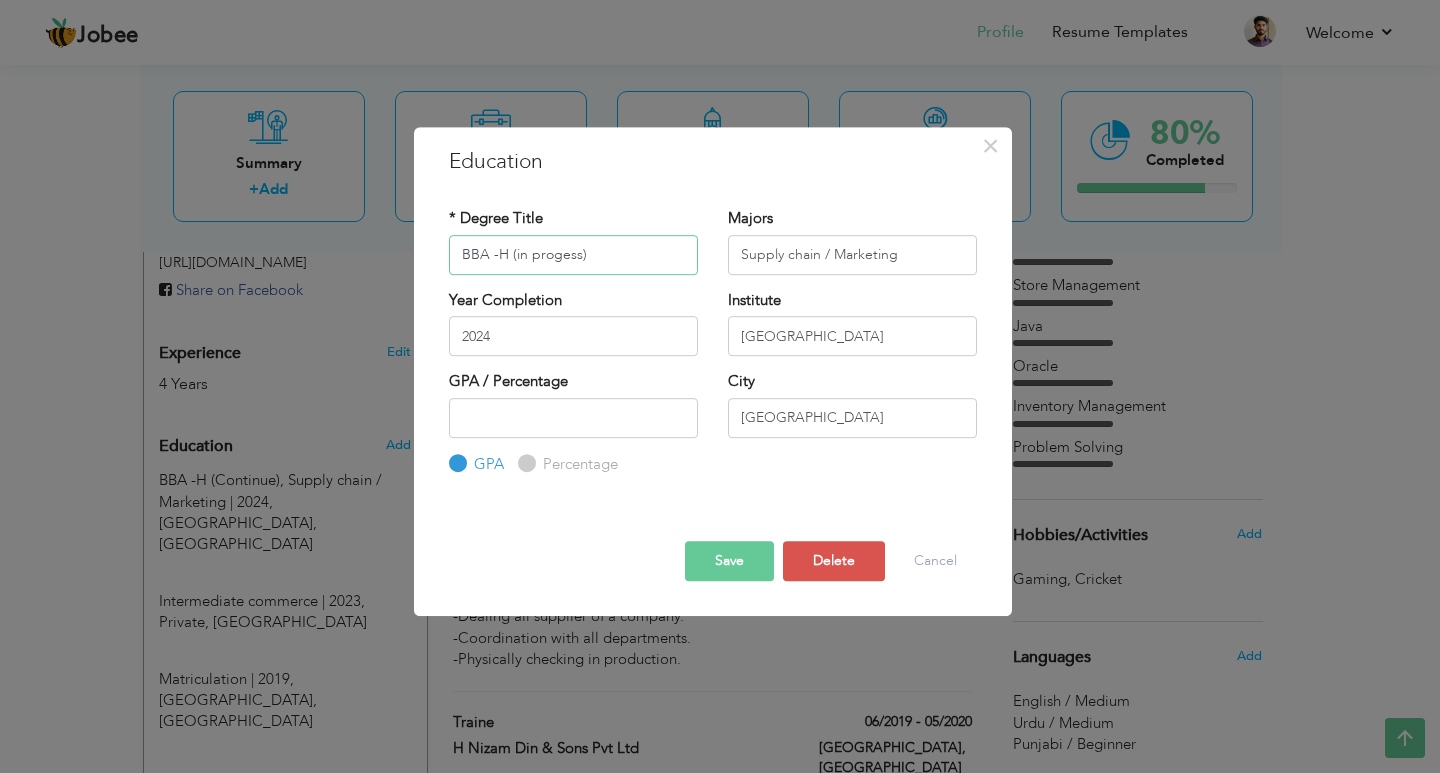 type on "BBA -H (in progess)" 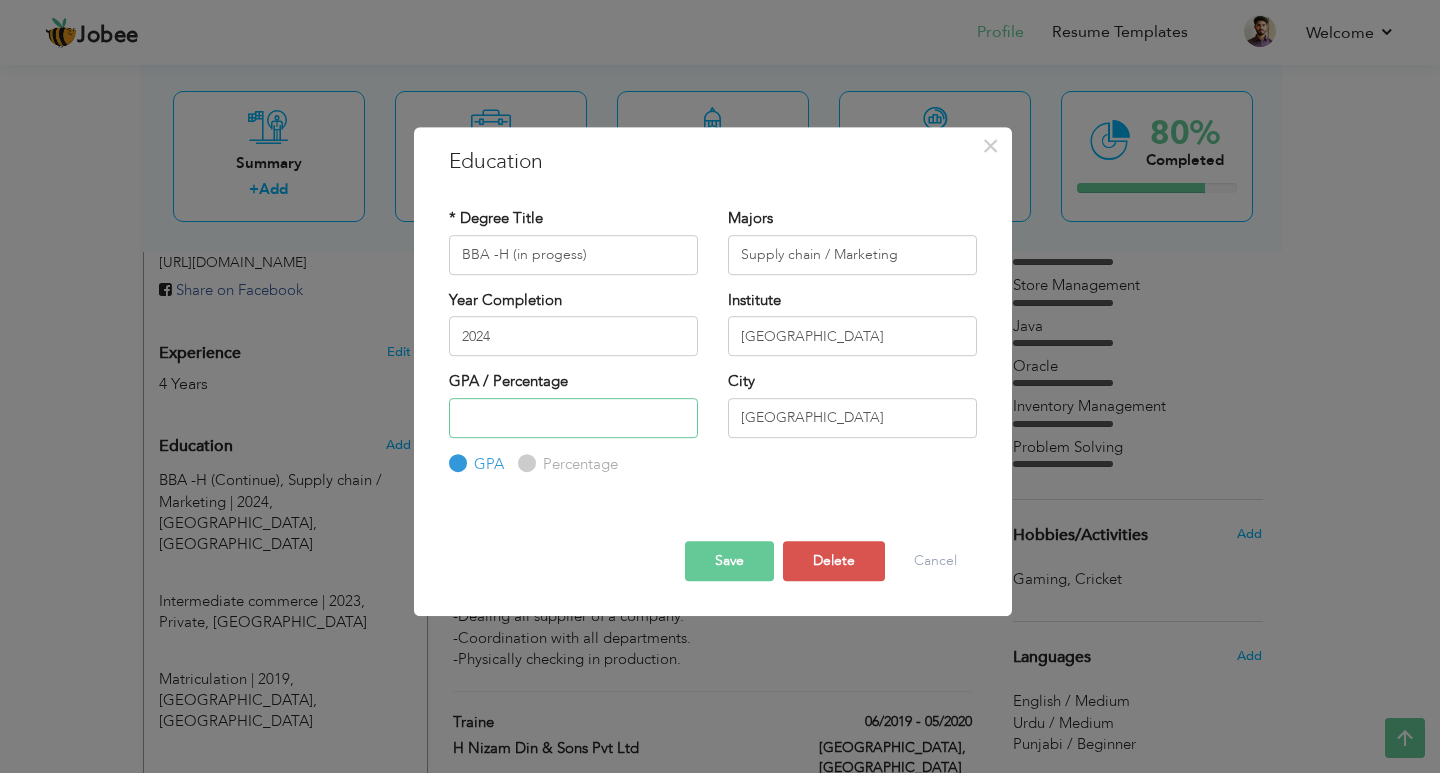 click at bounding box center [573, 418] 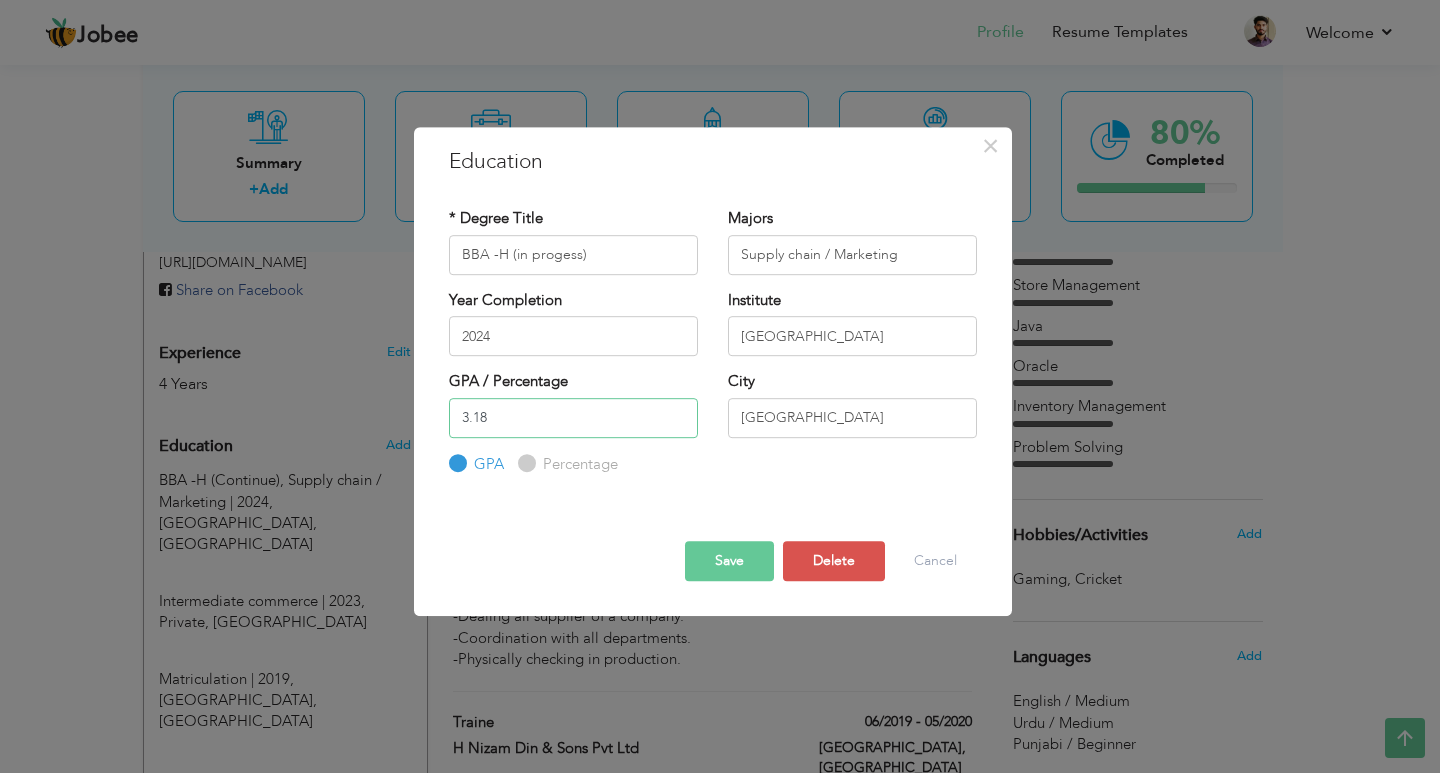 type on "3.18" 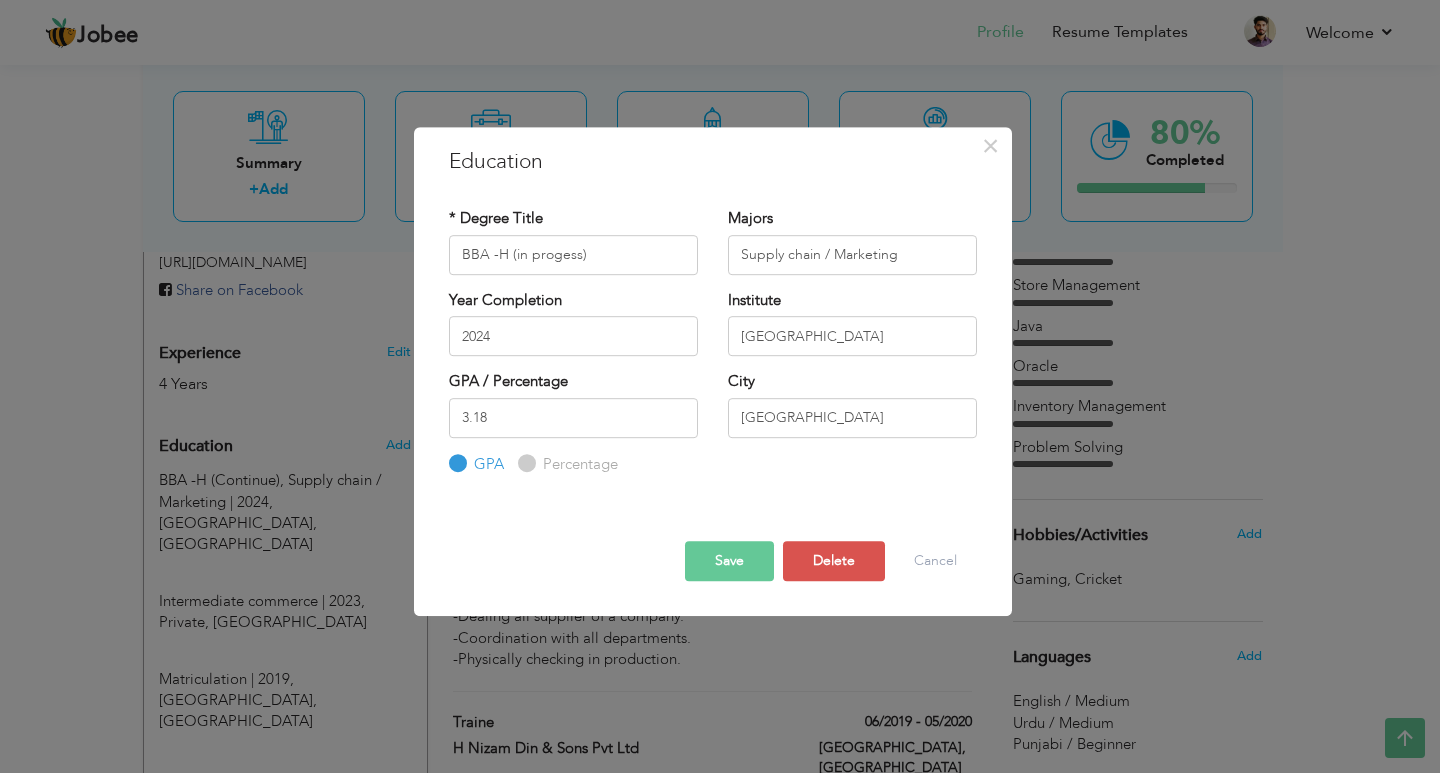 click on "Save" at bounding box center (729, 561) 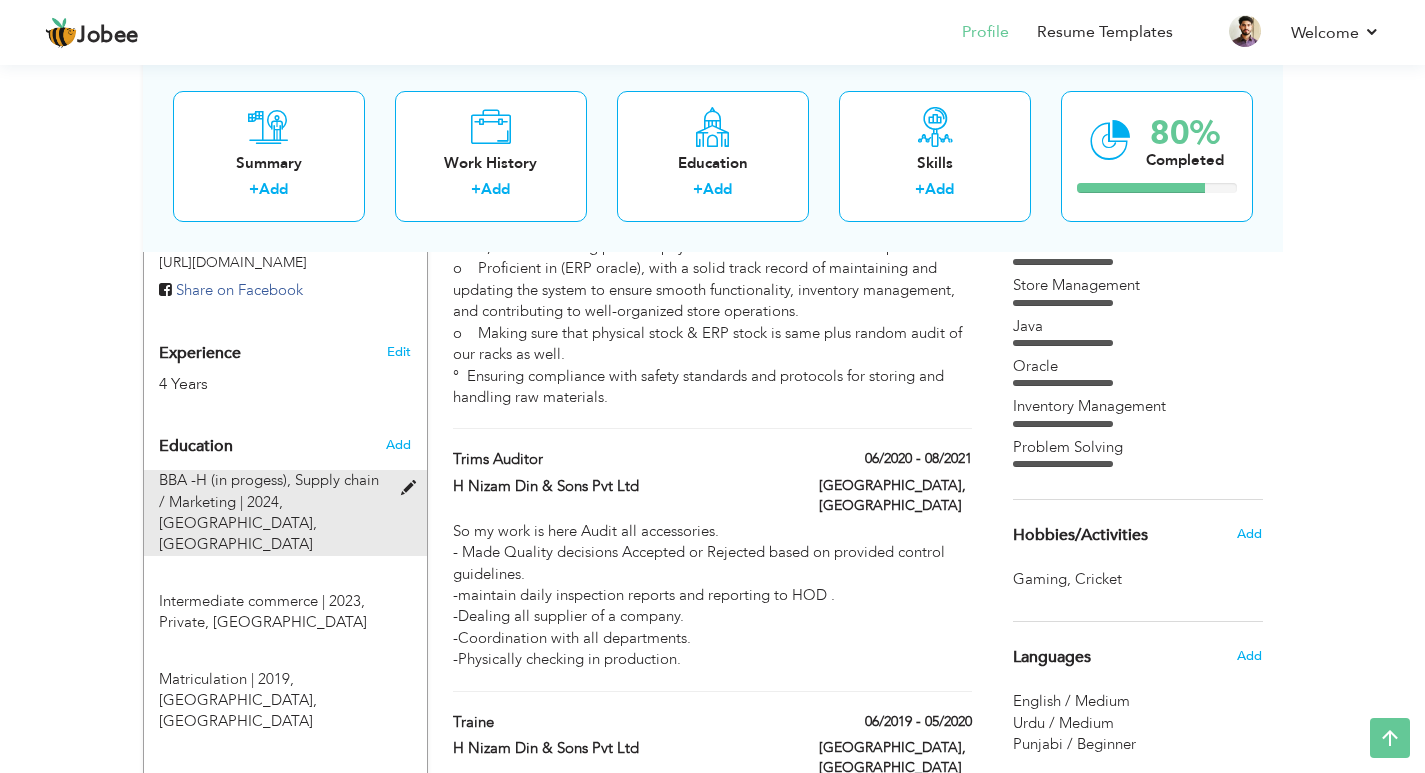click at bounding box center [413, 488] 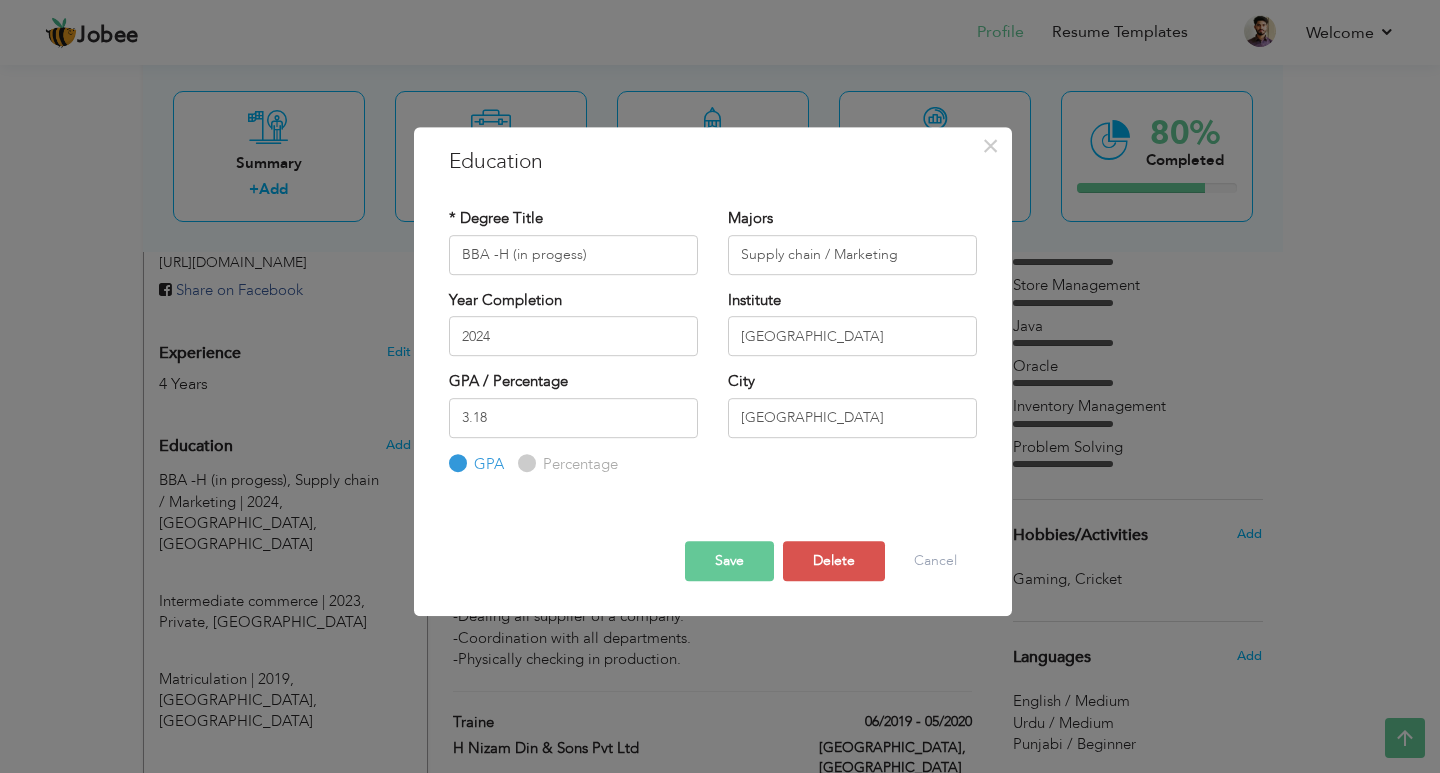drag, startPoint x: 558, startPoint y: 390, endPoint x: 360, endPoint y: 421, distance: 200.41208 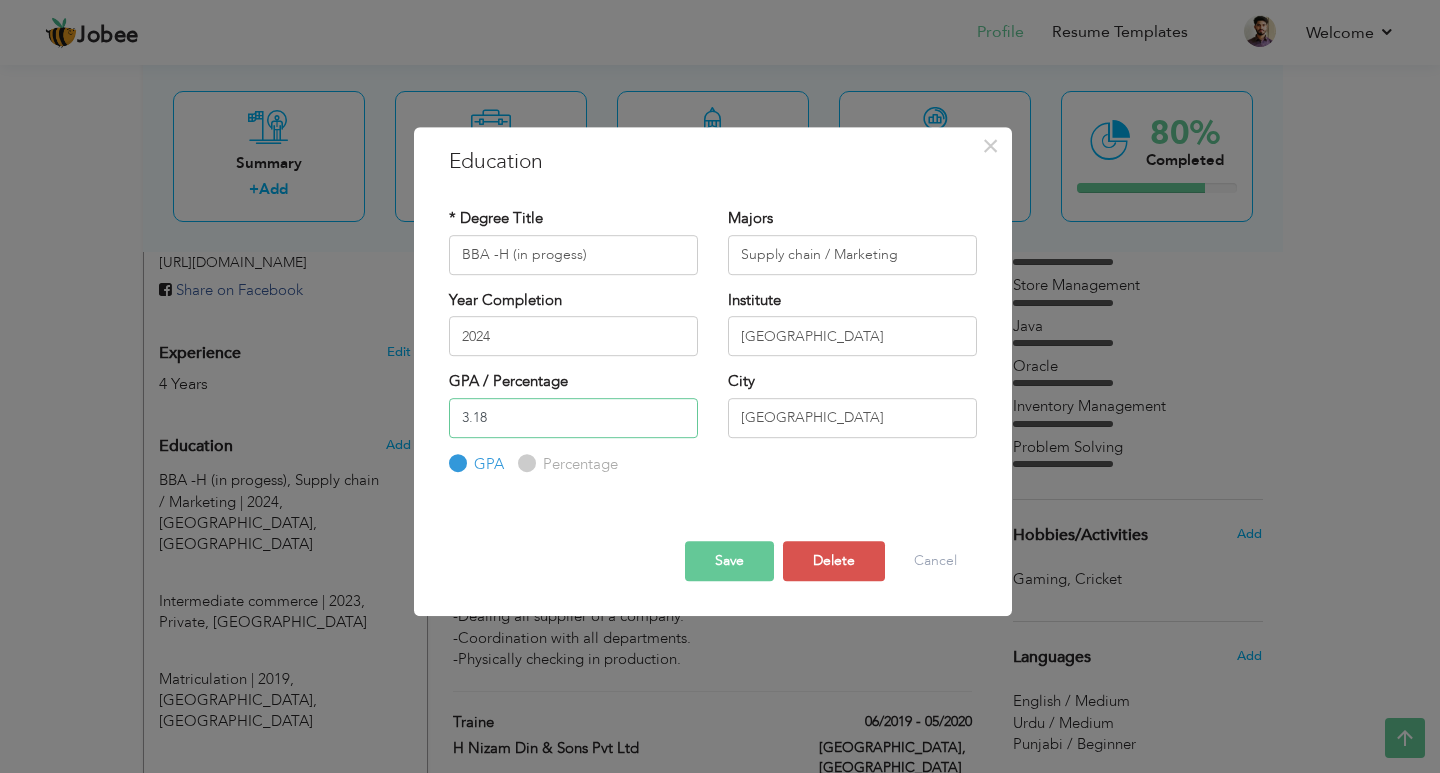 click on "3.18" at bounding box center (573, 418) 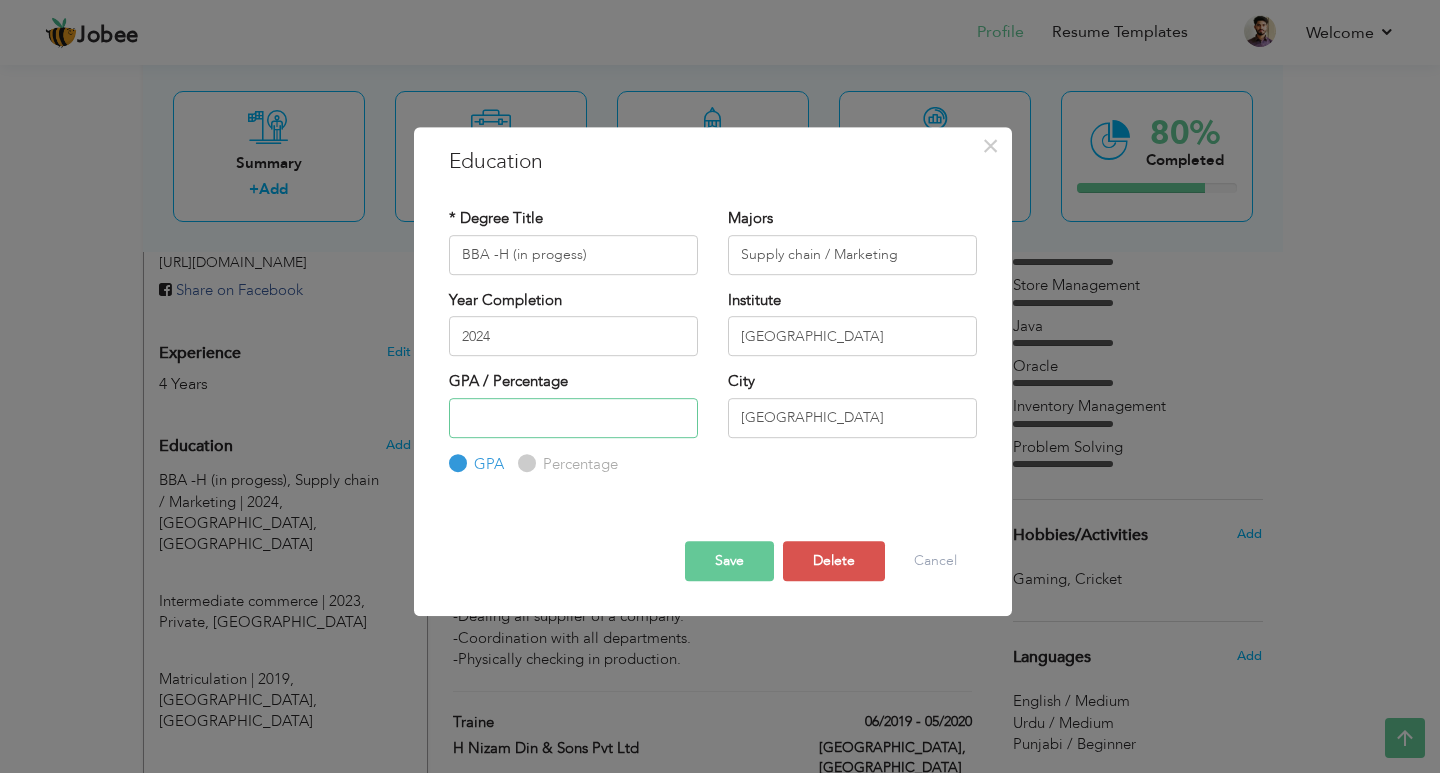 type 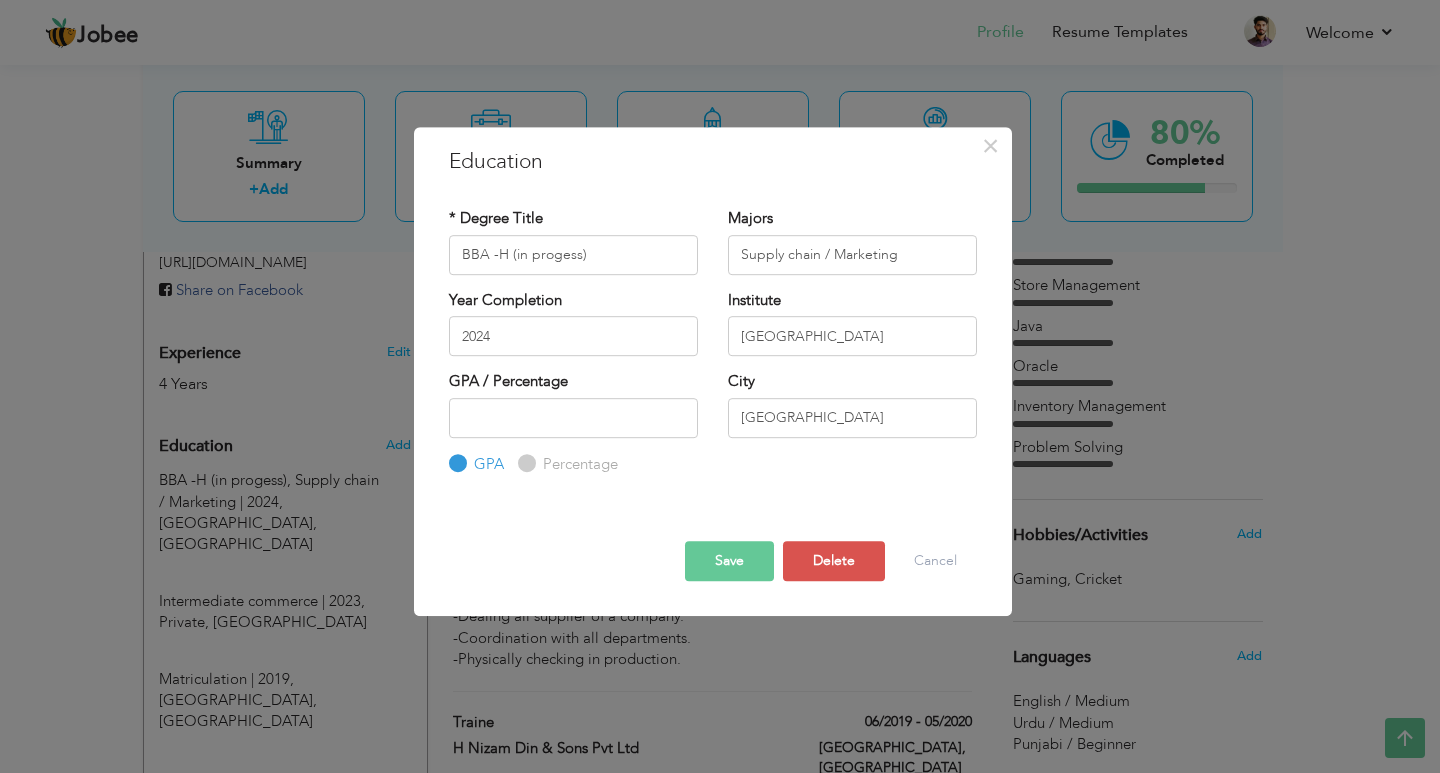 click on "Save" at bounding box center (729, 561) 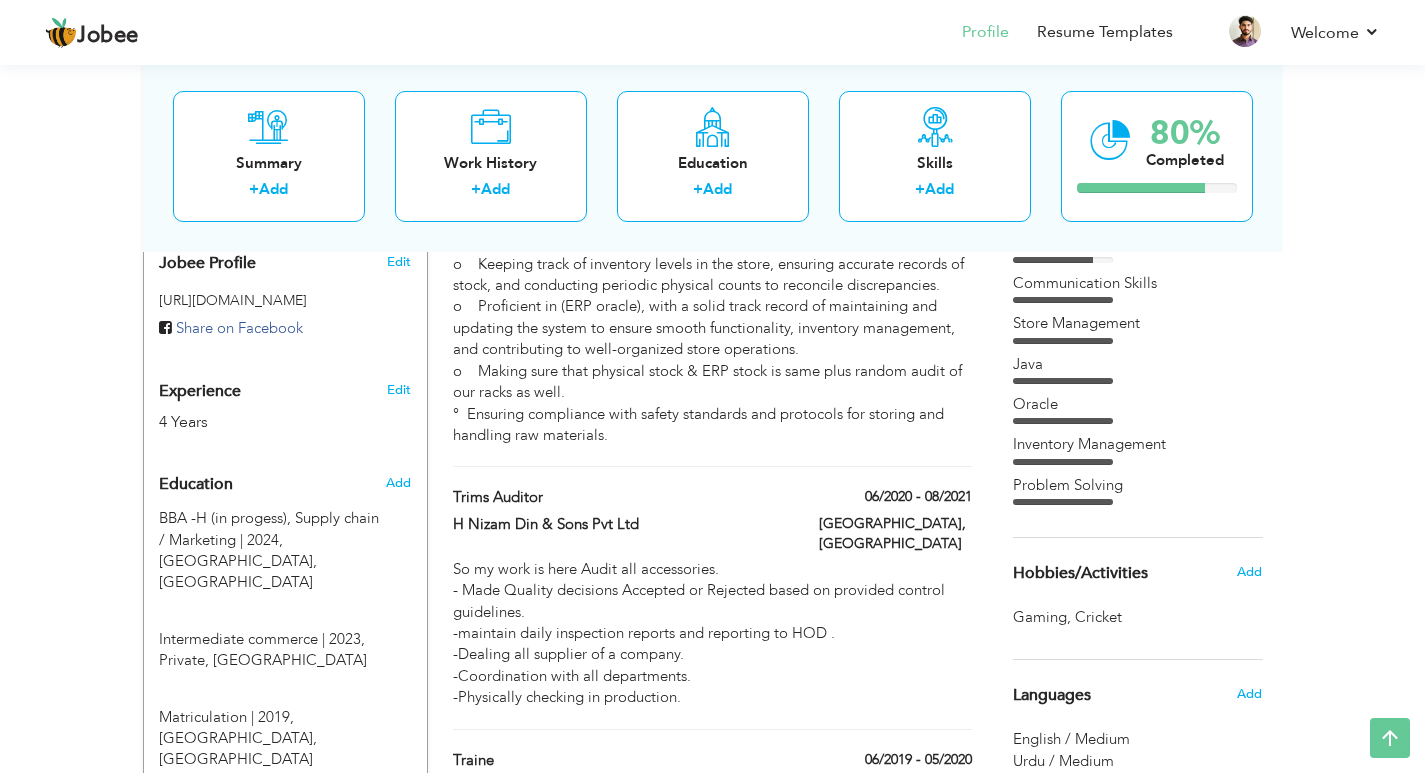 scroll, scrollTop: 468, scrollLeft: 0, axis: vertical 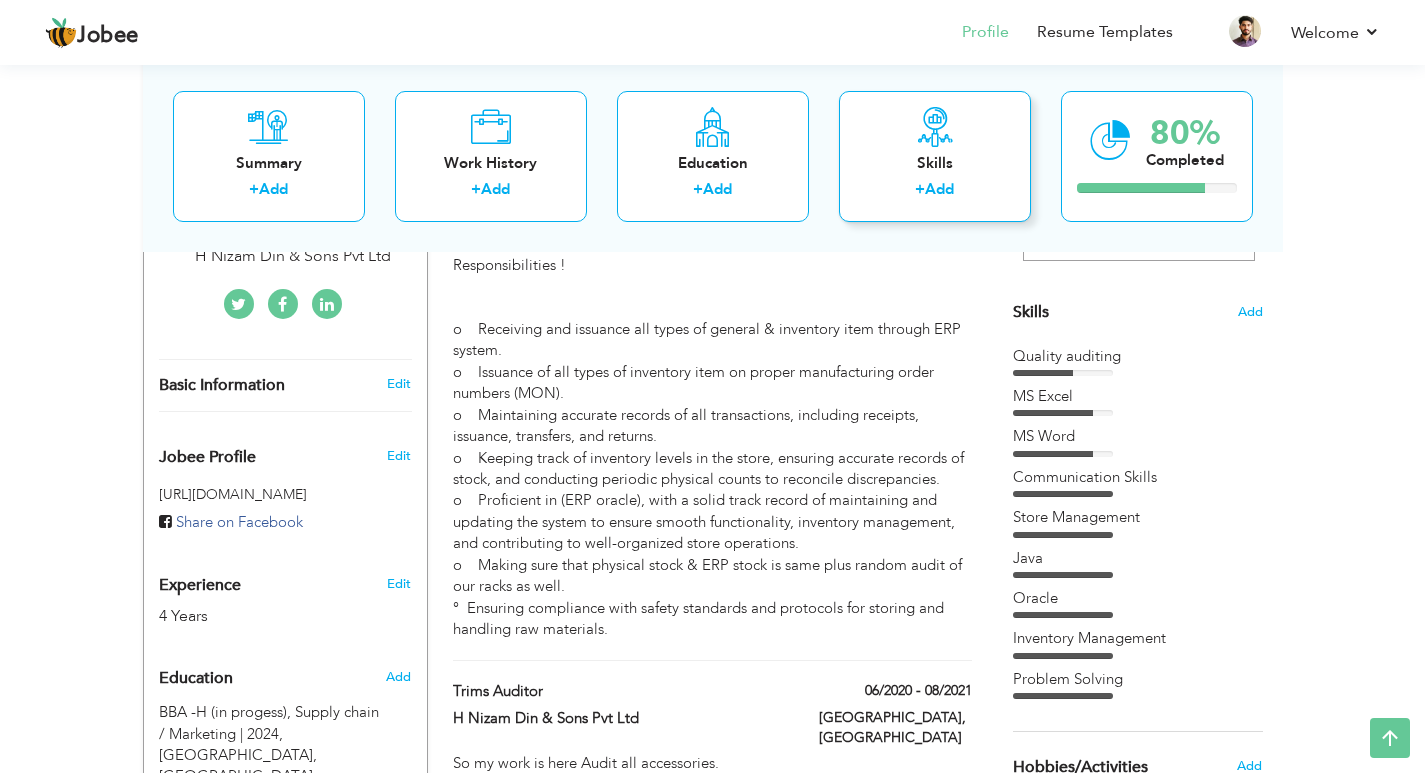 click on "+  Add" at bounding box center [935, 192] 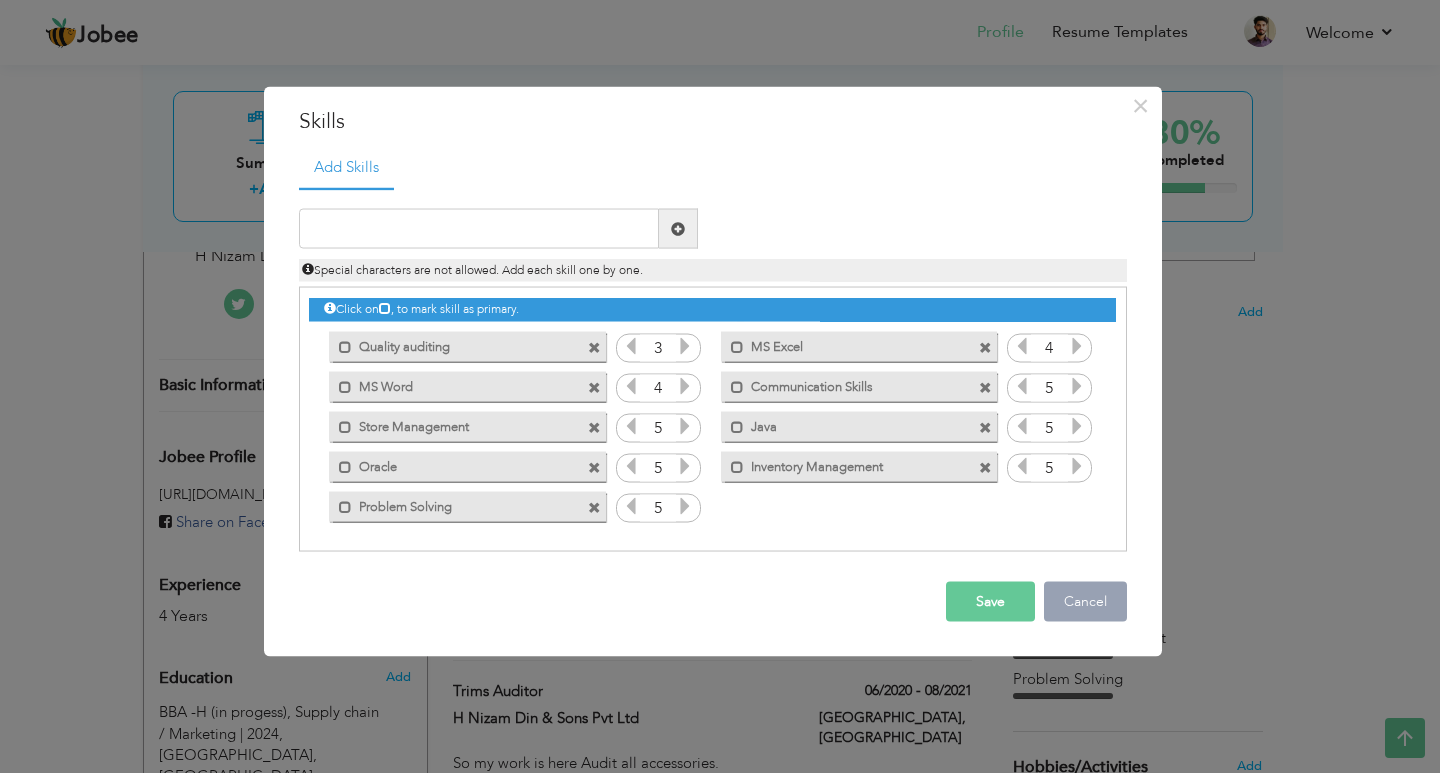 click on "Cancel" at bounding box center [1085, 602] 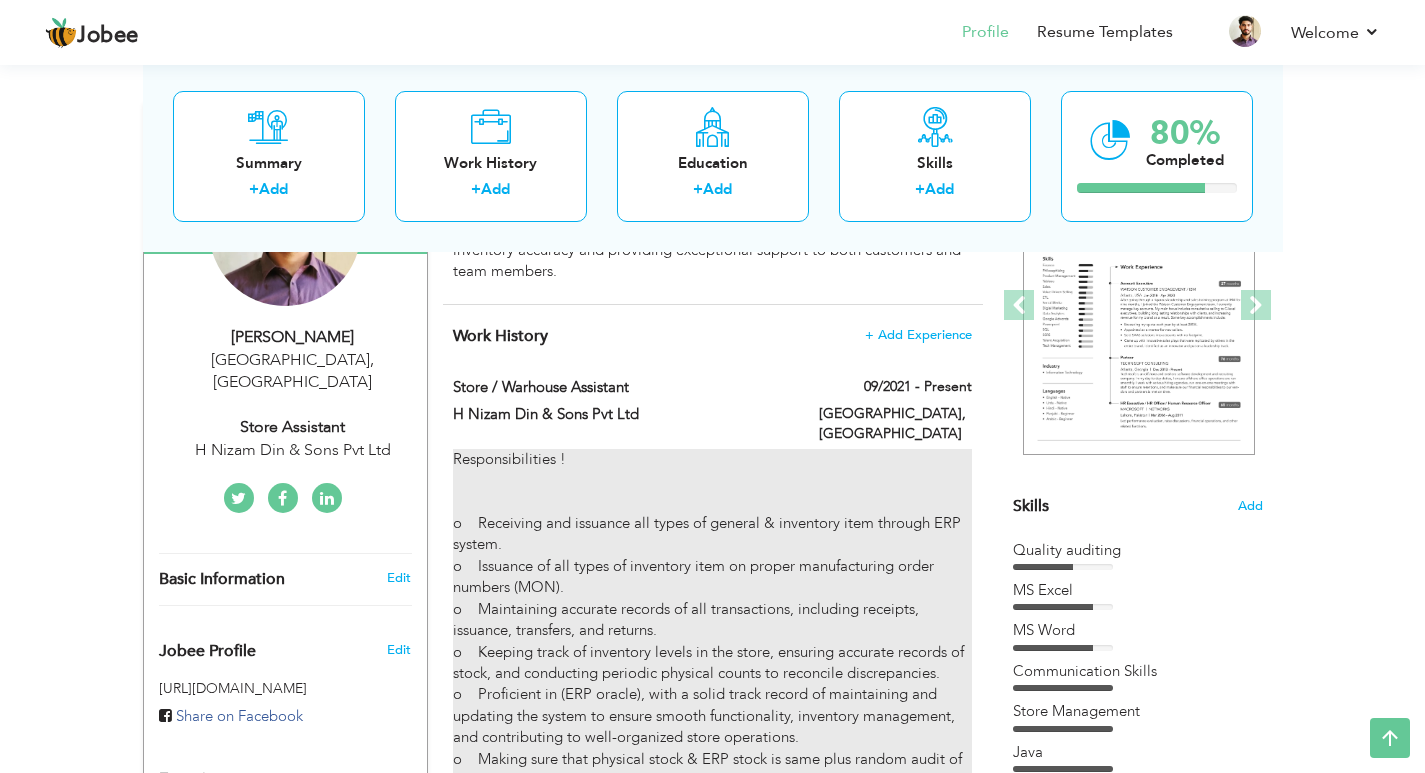 scroll, scrollTop: 0, scrollLeft: 0, axis: both 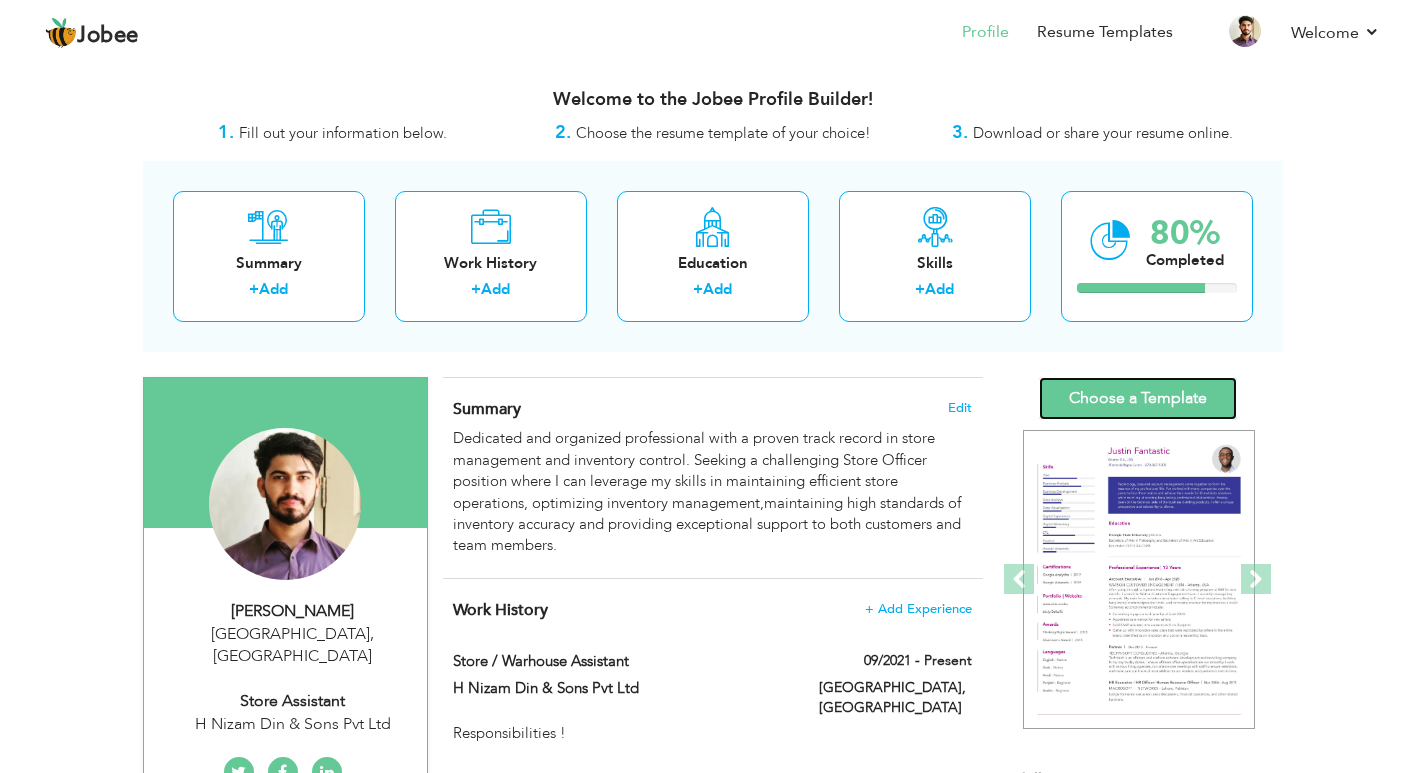 click on "Choose a Template" at bounding box center (1138, 398) 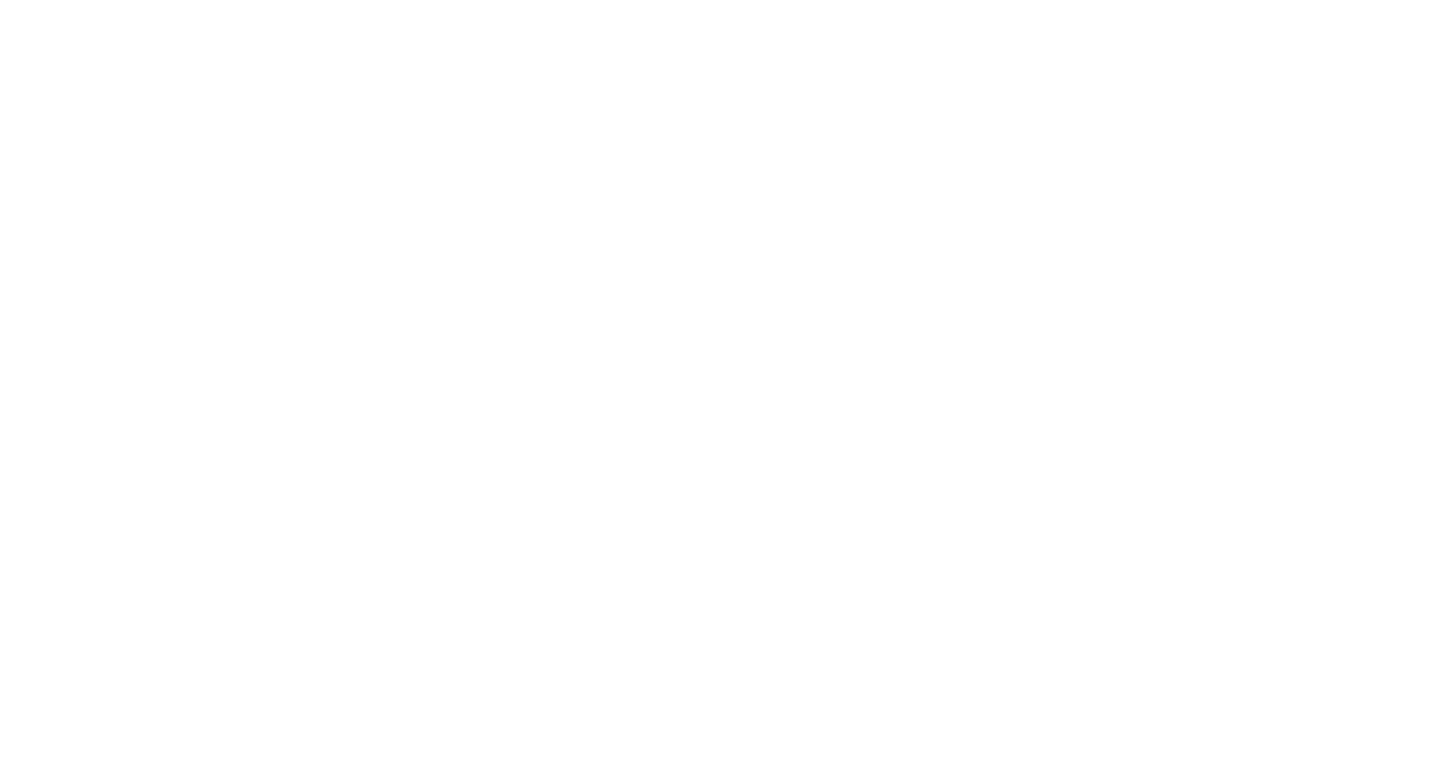 scroll, scrollTop: 0, scrollLeft: 0, axis: both 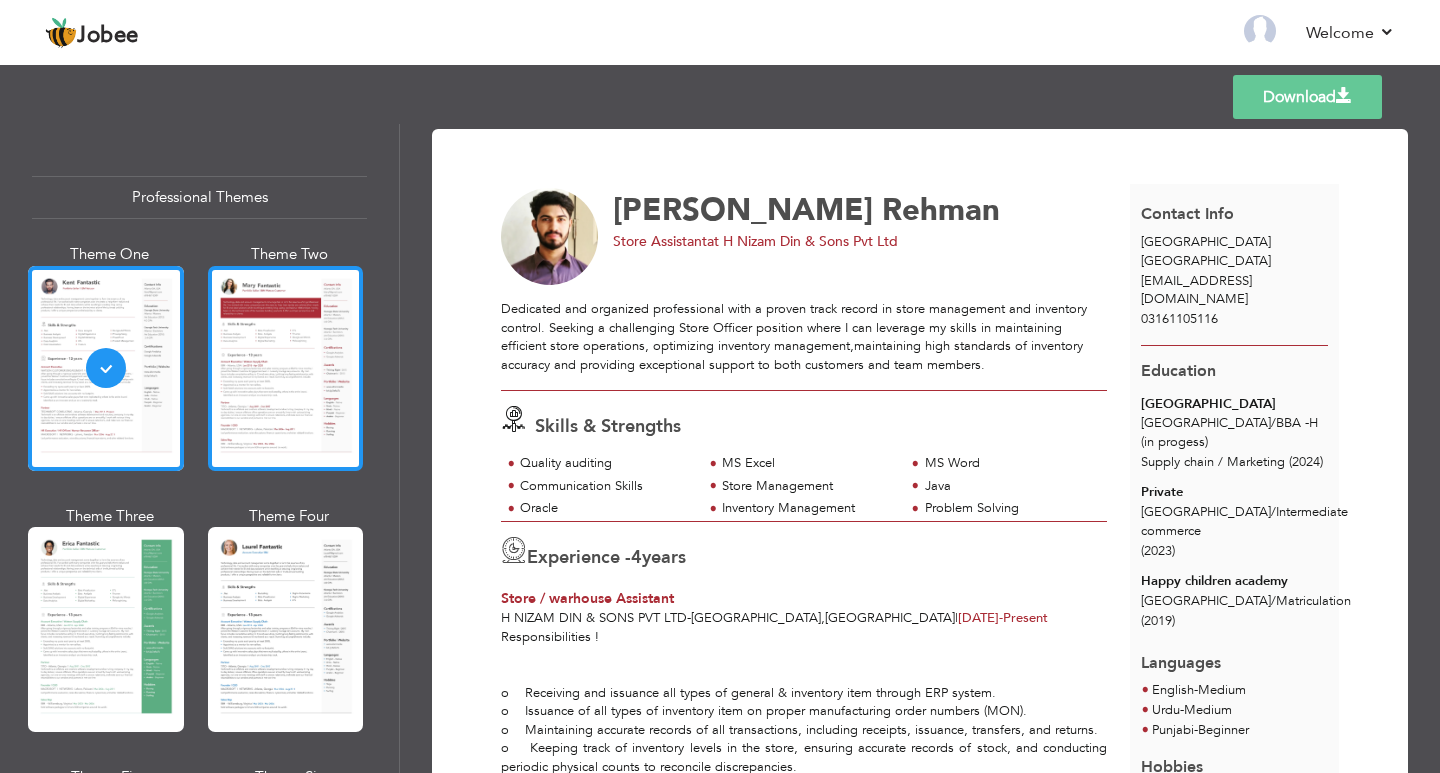 click at bounding box center (286, 368) 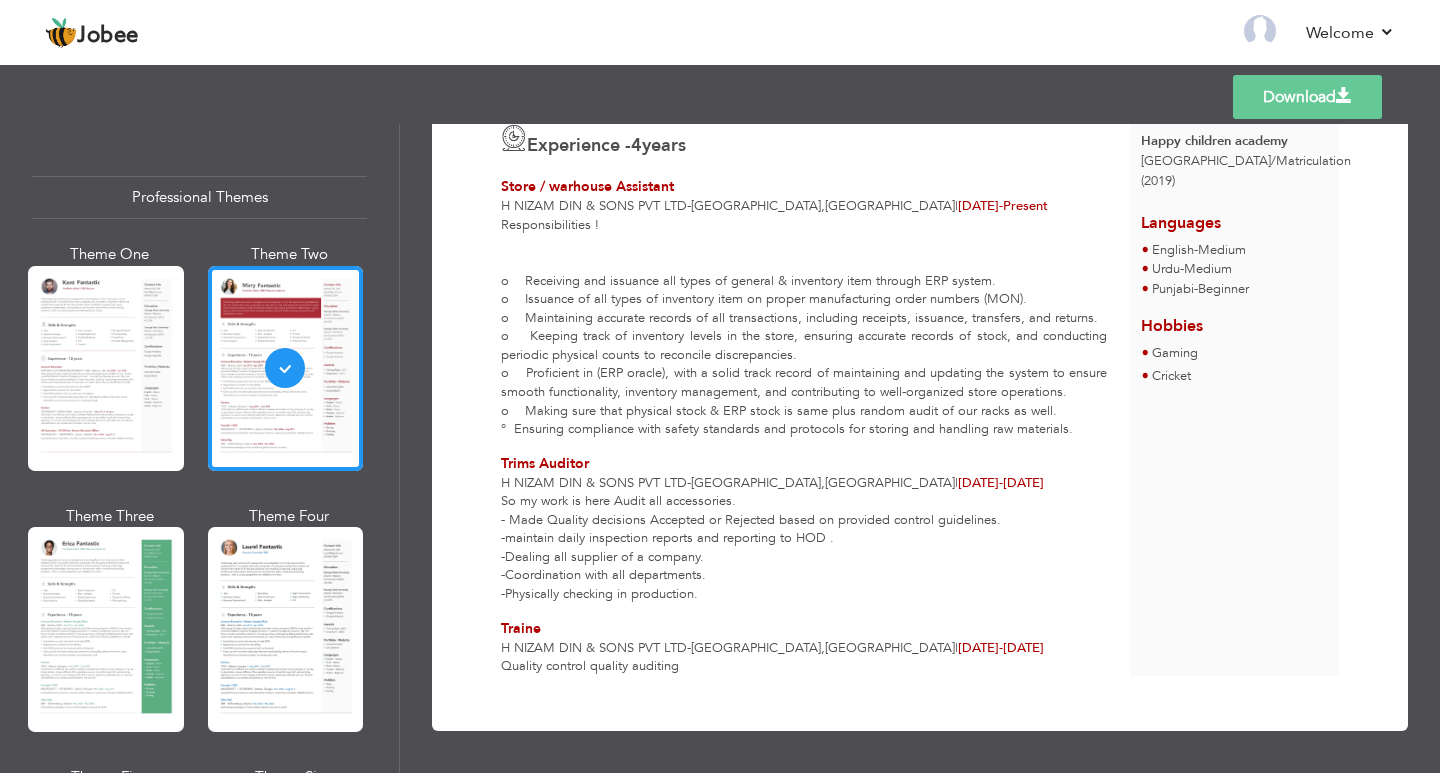 scroll, scrollTop: 226, scrollLeft: 0, axis: vertical 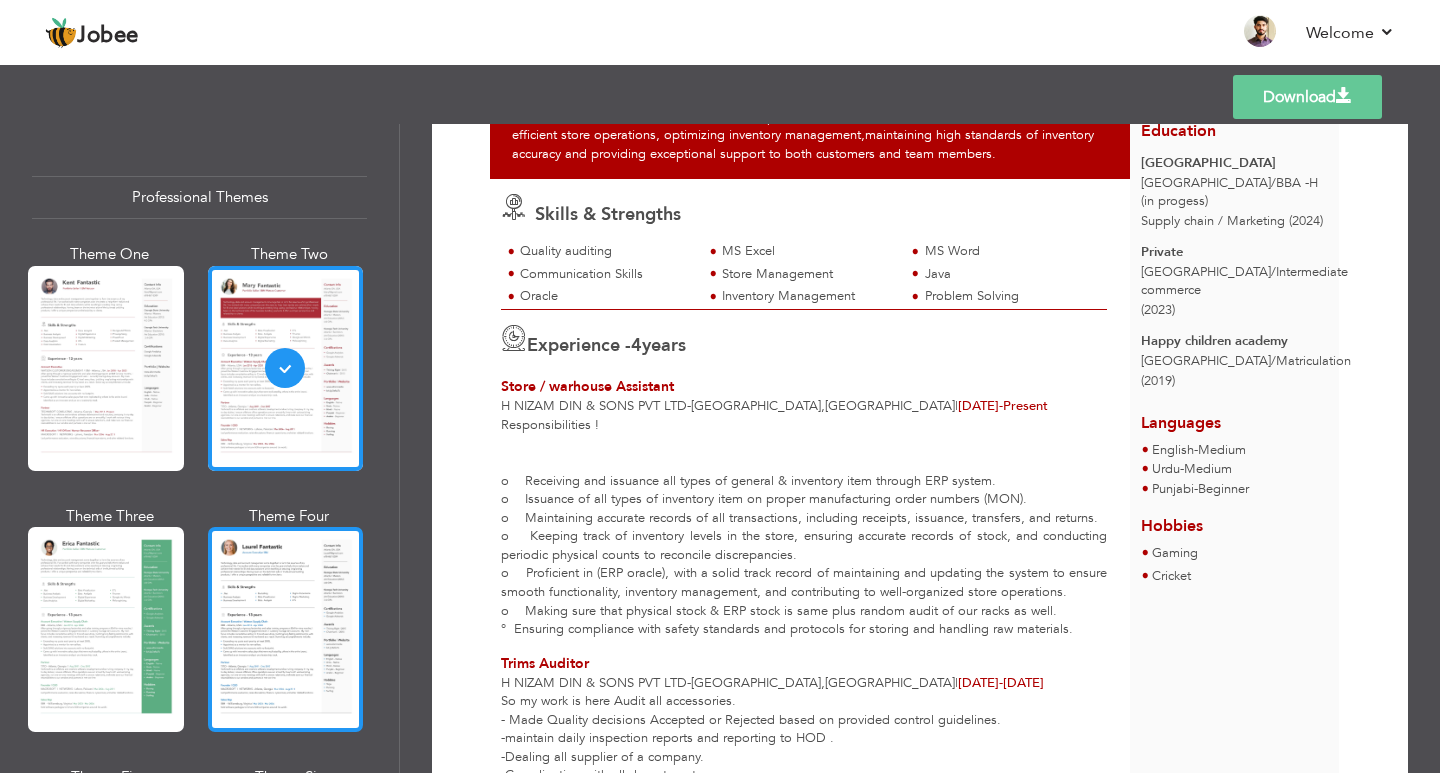 click at bounding box center [286, 629] 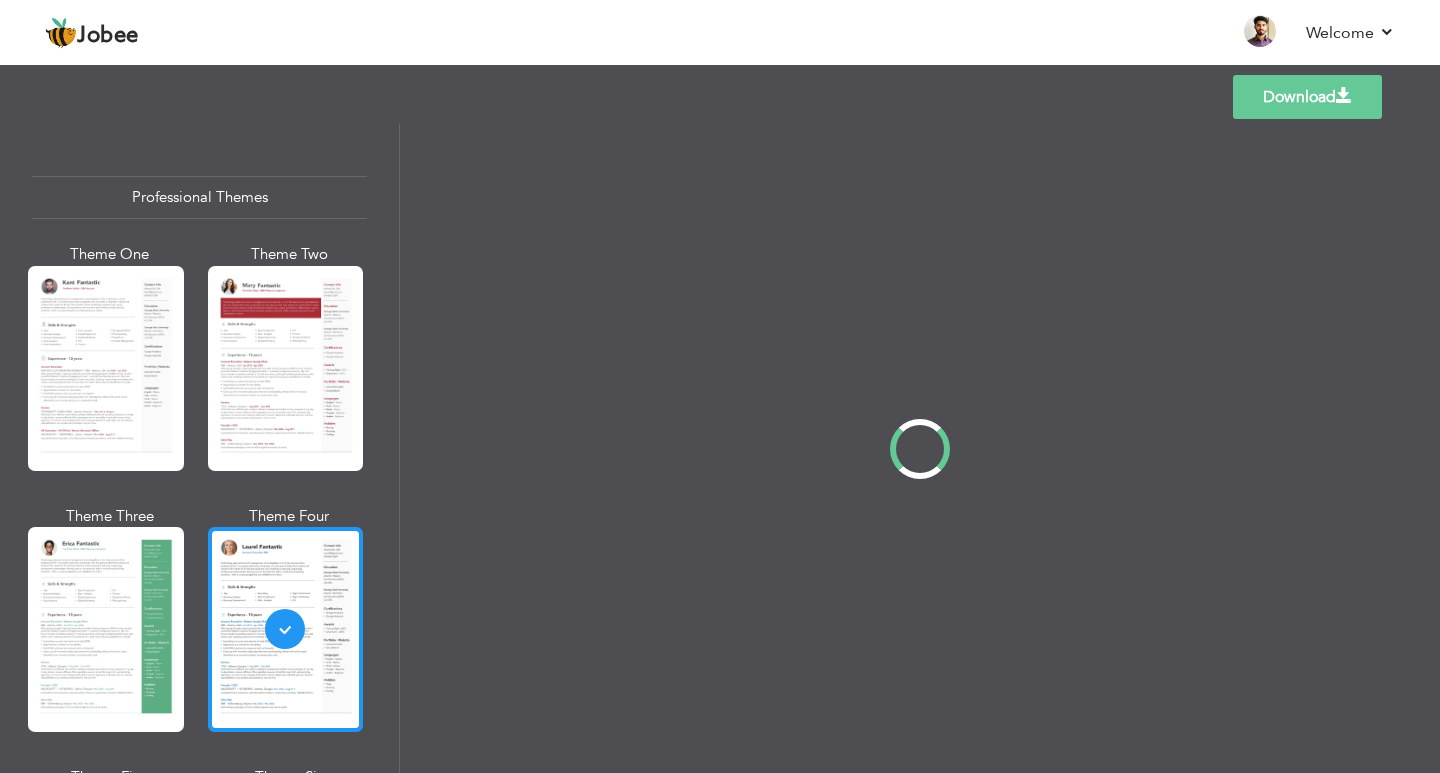 scroll, scrollTop: 0, scrollLeft: 0, axis: both 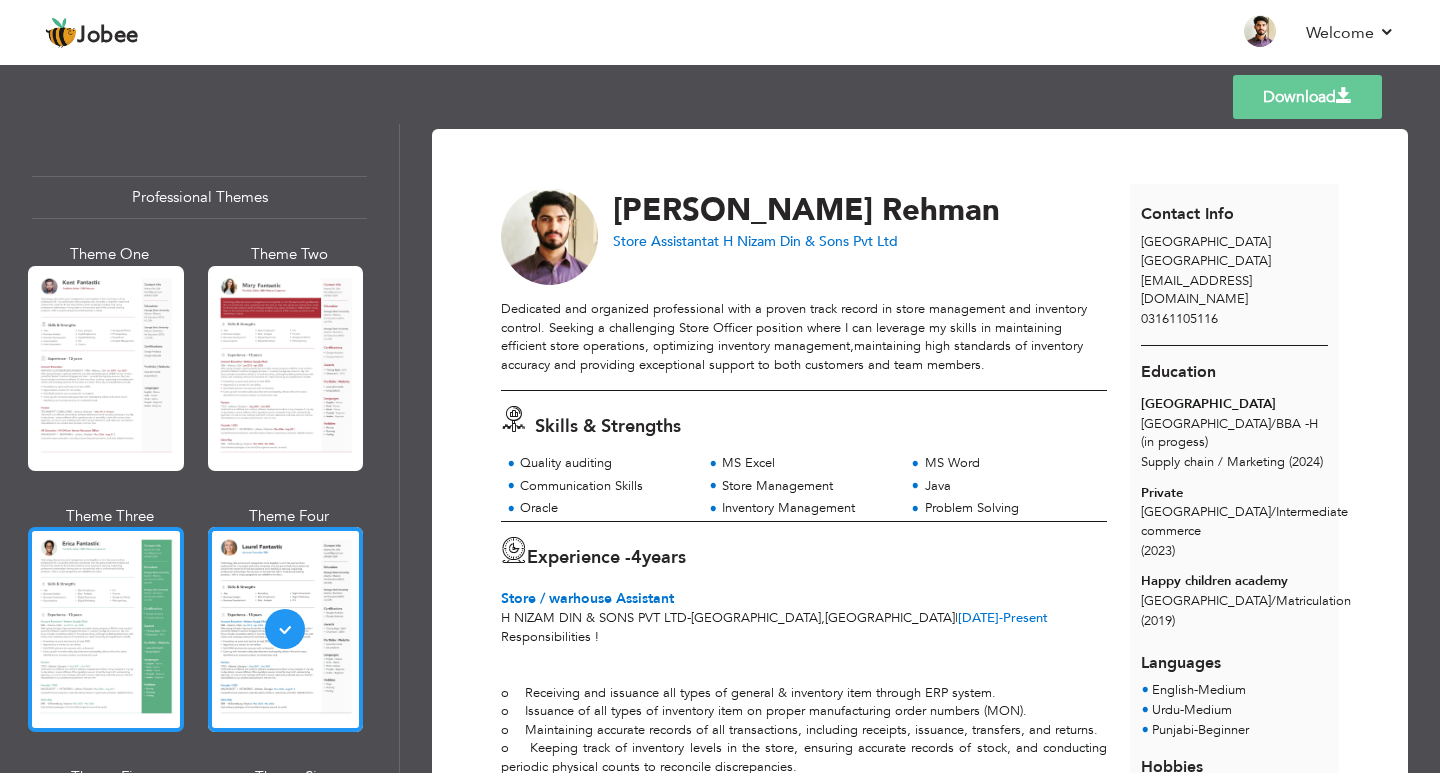 click at bounding box center [106, 629] 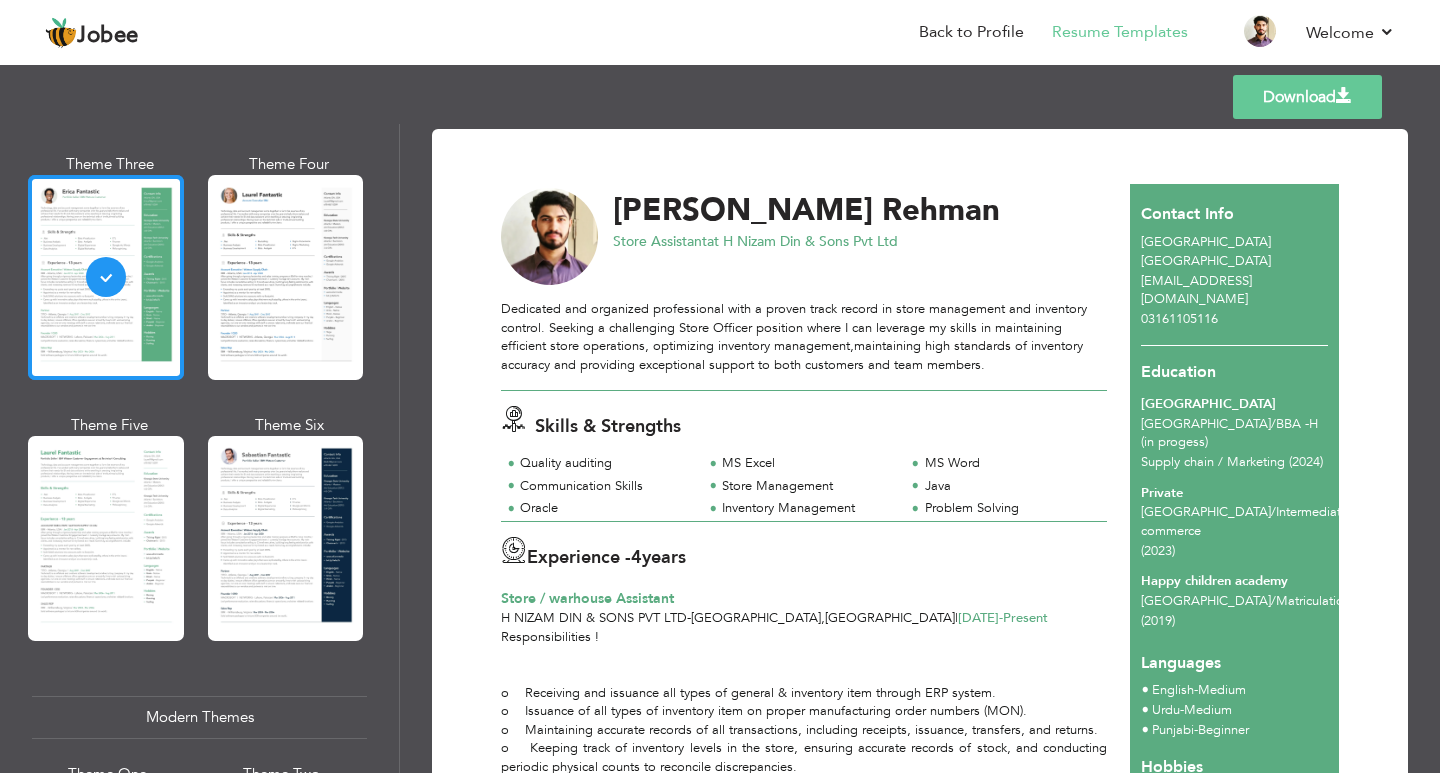 scroll, scrollTop: 500, scrollLeft: 0, axis: vertical 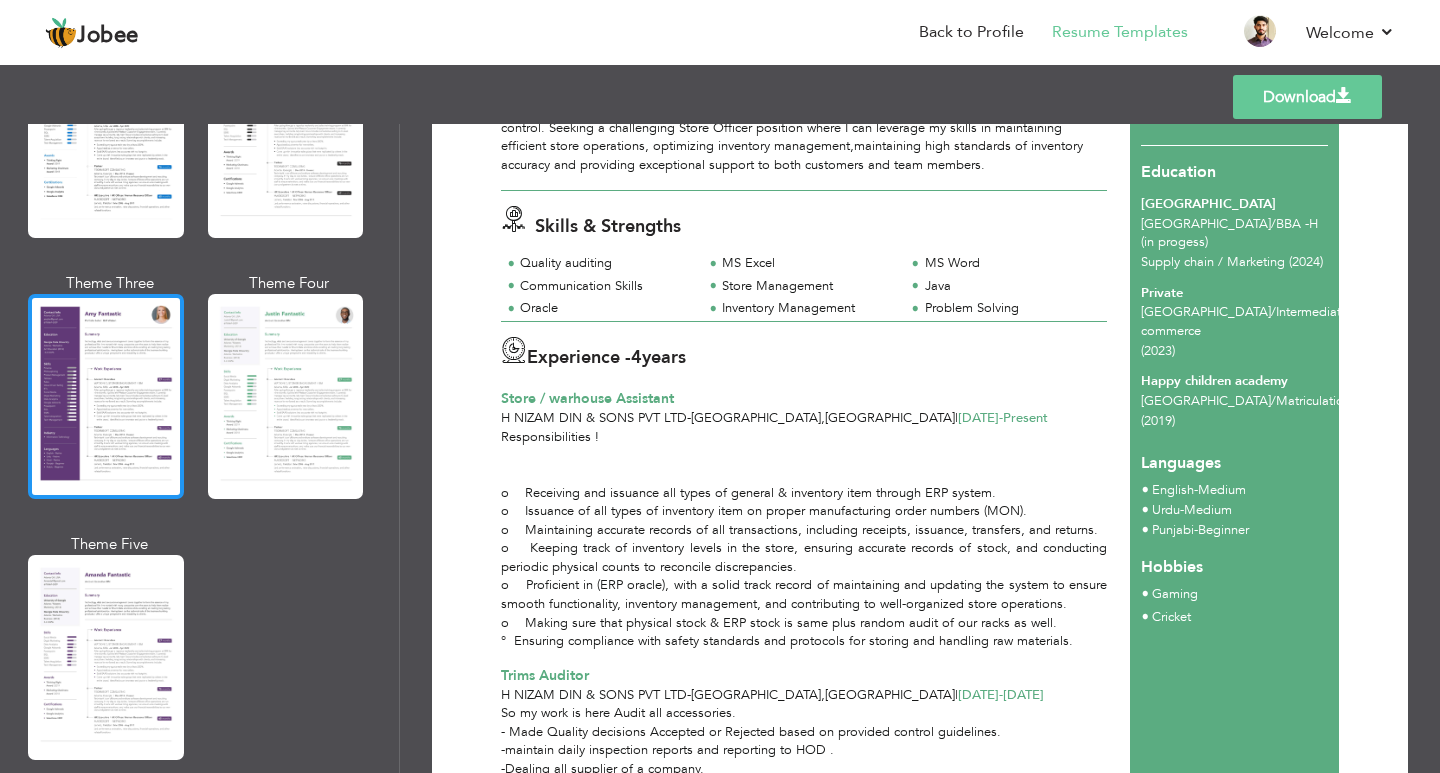click at bounding box center [106, 396] 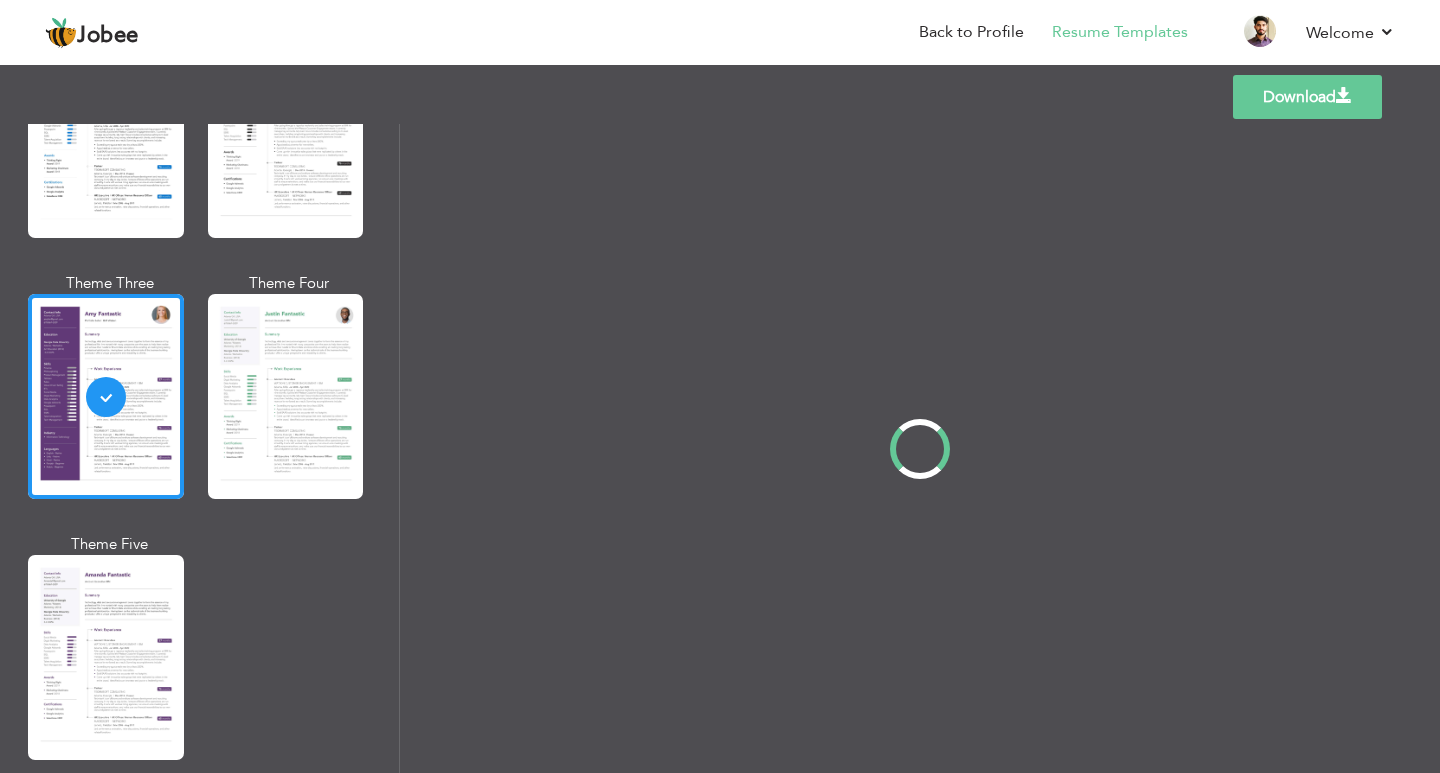 scroll, scrollTop: 0, scrollLeft: 0, axis: both 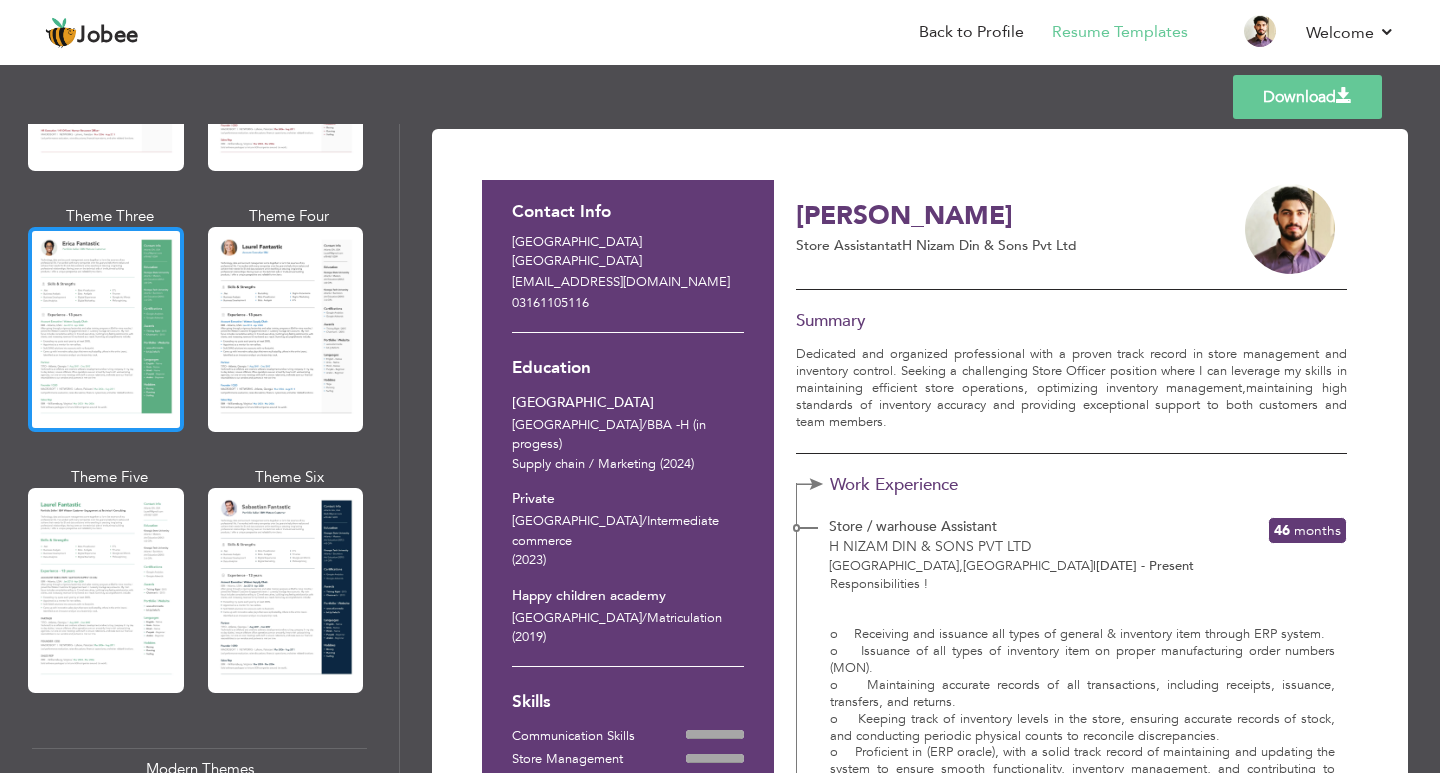 click at bounding box center [106, 329] 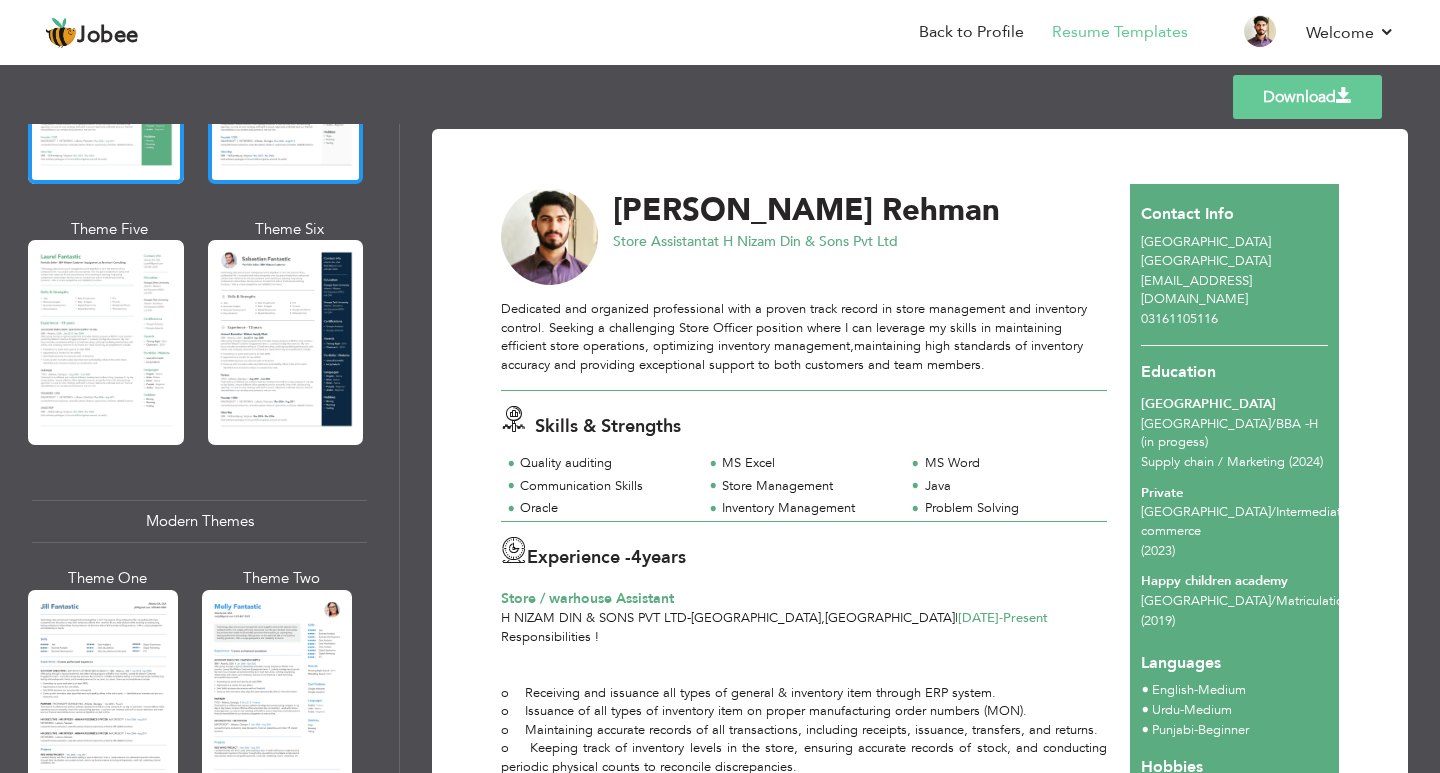 scroll, scrollTop: 800, scrollLeft: 0, axis: vertical 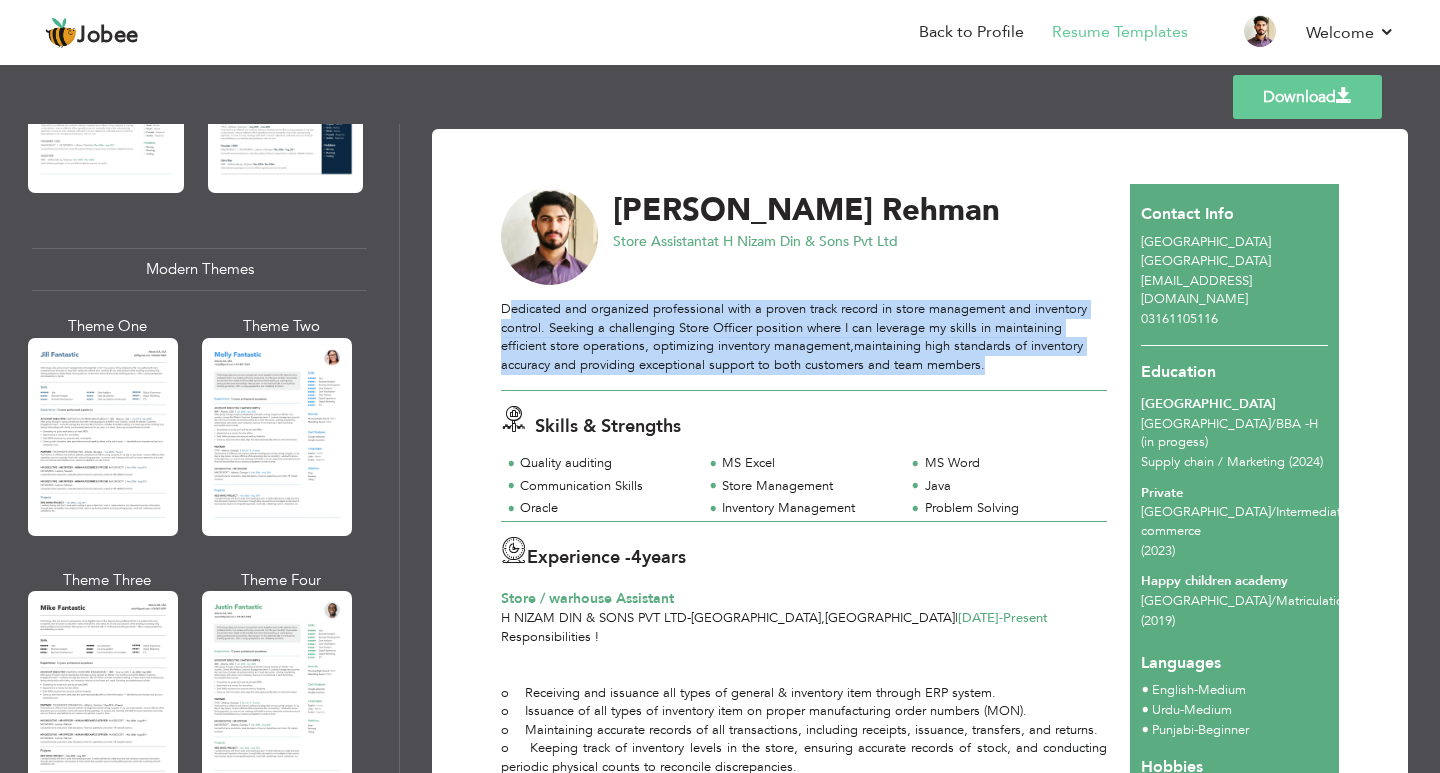 drag, startPoint x: 990, startPoint y: 374, endPoint x: 506, endPoint y: 308, distance: 488.47928 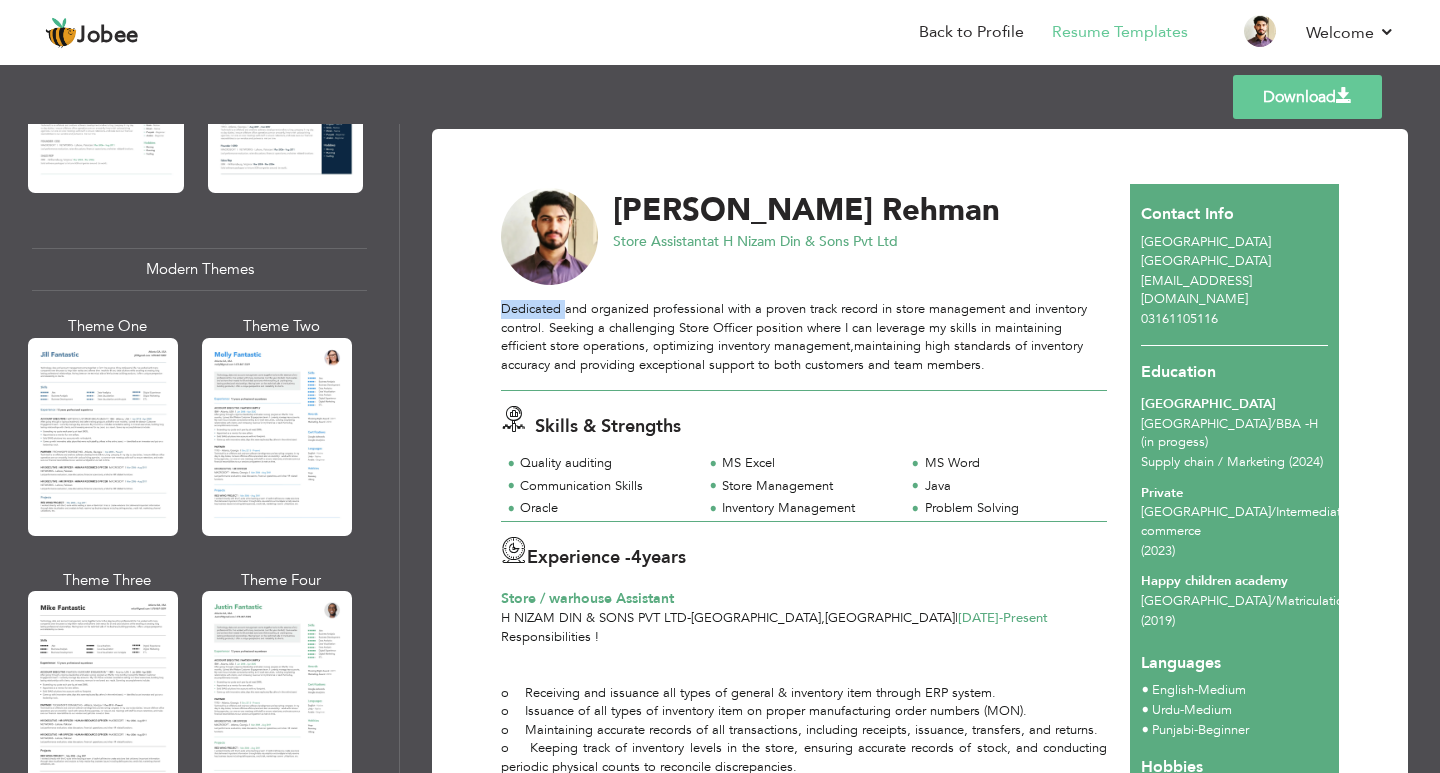 click on "Dedicated and organized professional with a proven track record in store management and inventory control. Seeking a challenging Store Officer position where I can leverage my skills in maintaining efficient store operations, optimizing inventory management,maintaining high standards of inventory accuracy and providing exceptional support to both customers and team members." at bounding box center [804, 337] 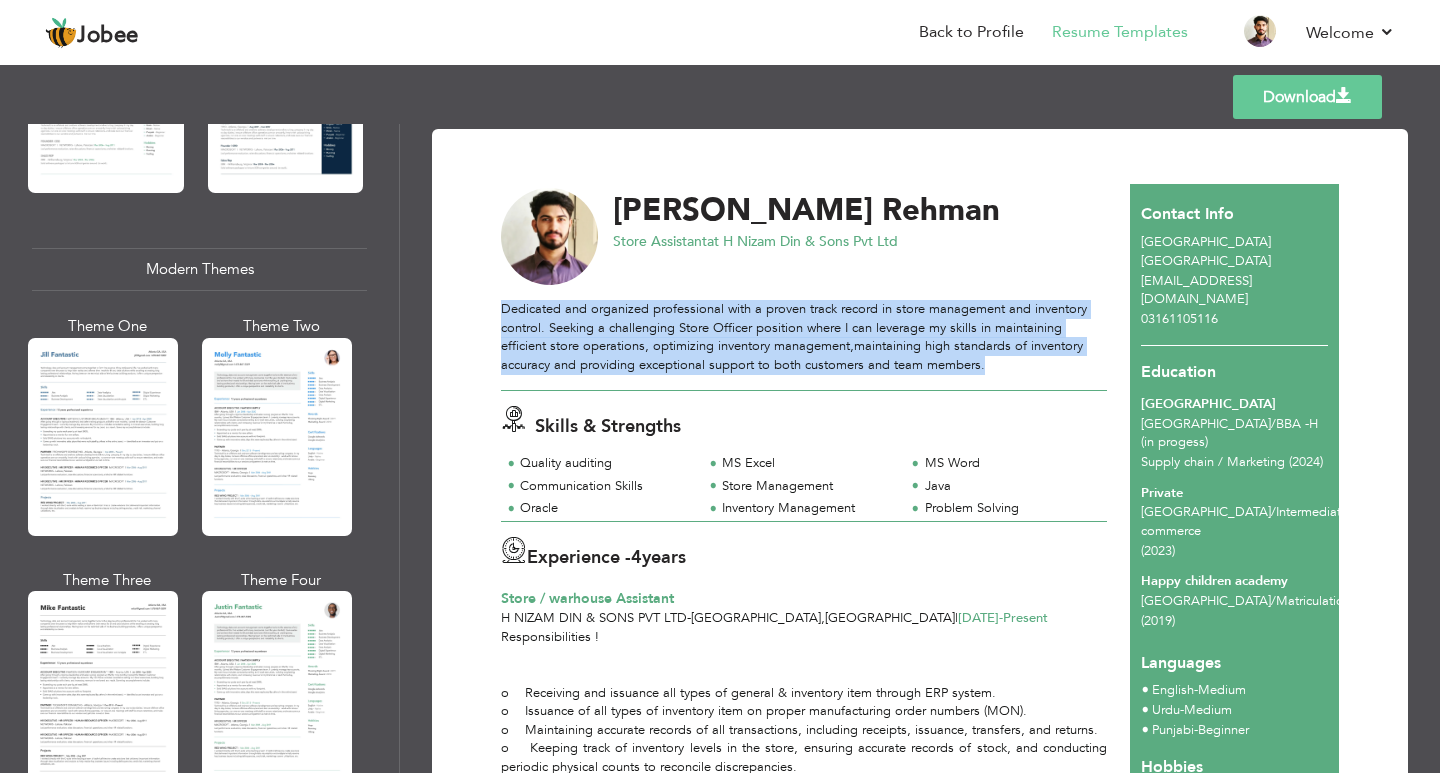 click on "Dedicated and organized professional with a proven track record in store management and inventory control. Seeking a challenging Store Officer position where I can leverage my skills in maintaining efficient store operations, optimizing inventory management,maintaining high standards of inventory accuracy and providing exceptional support to both customers and team members." at bounding box center [804, 337] 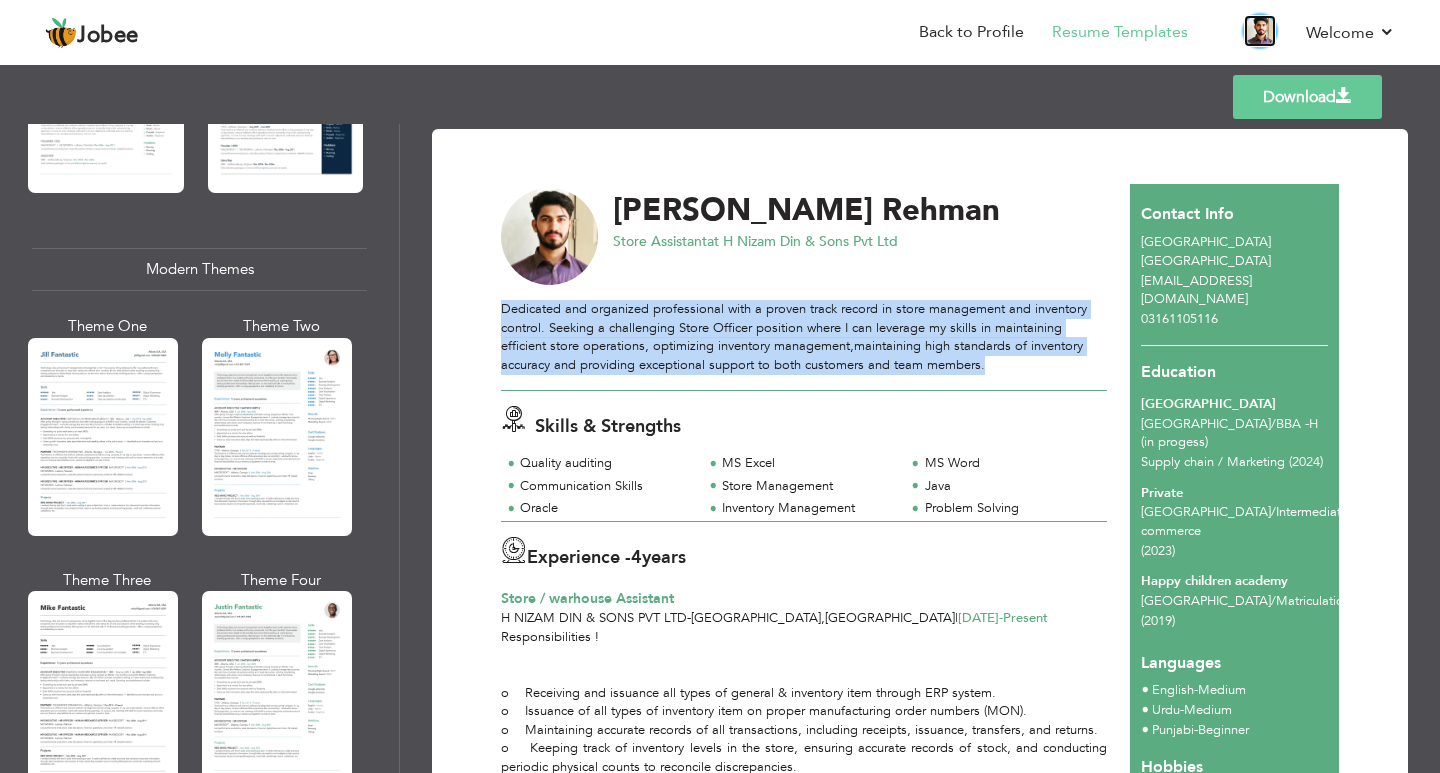 click at bounding box center [1260, 31] 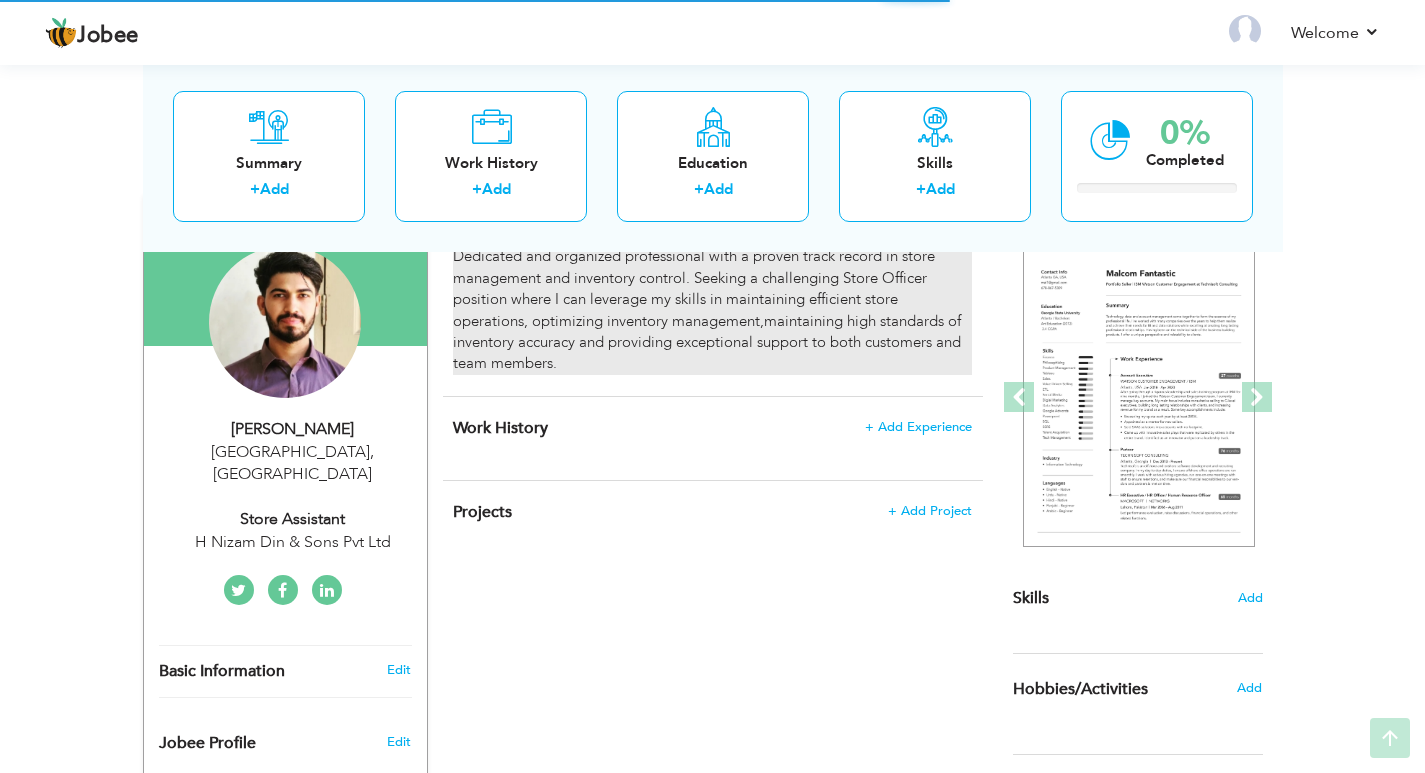 scroll, scrollTop: 200, scrollLeft: 0, axis: vertical 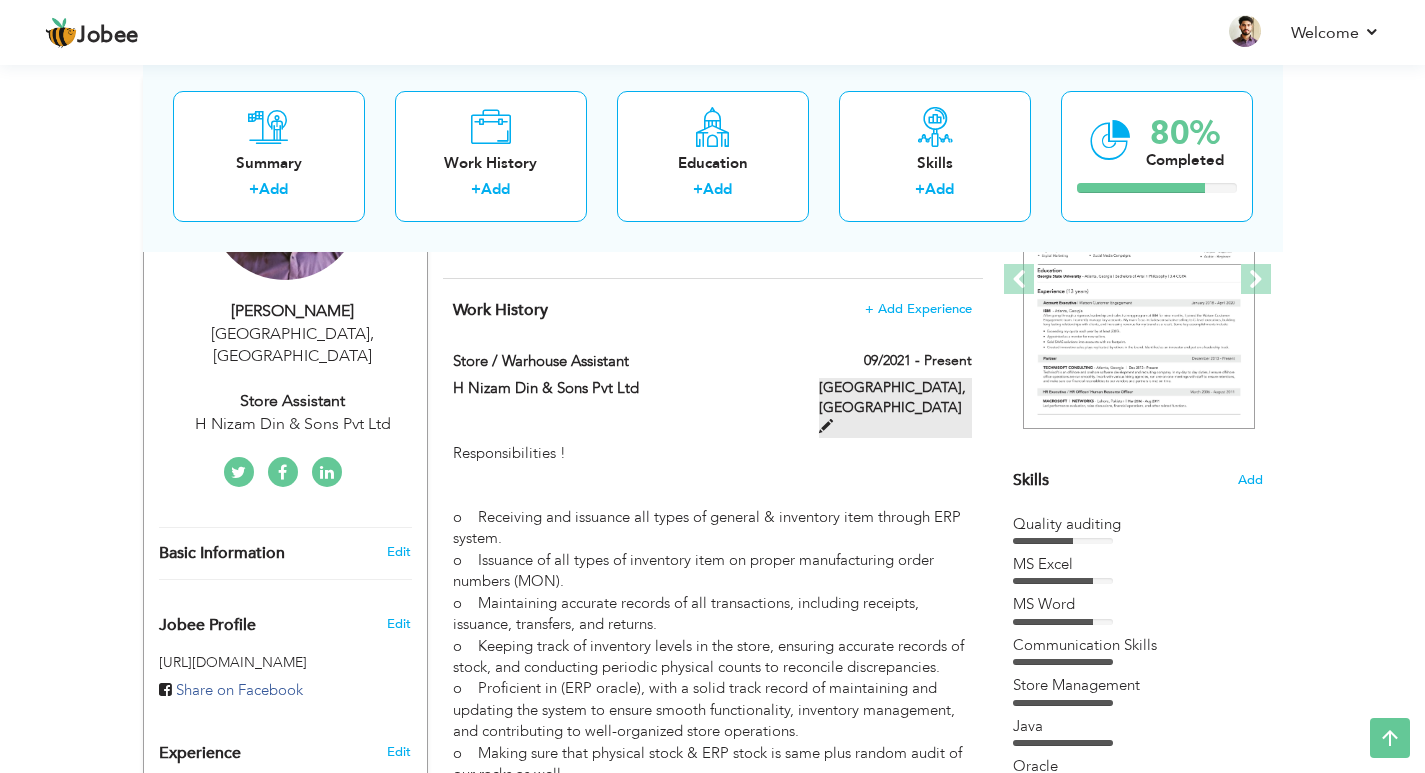 click at bounding box center [826, 426] 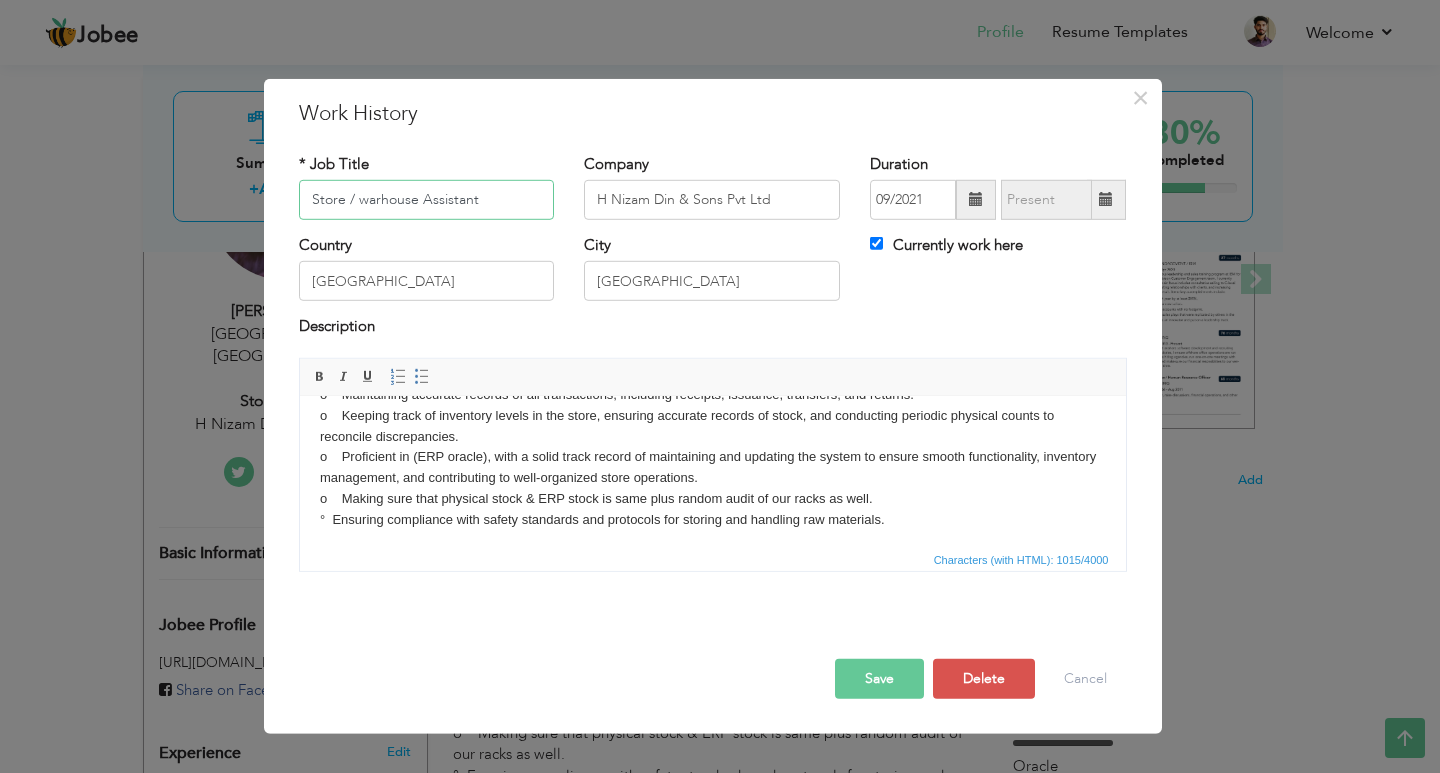 scroll, scrollTop: 140, scrollLeft: 0, axis: vertical 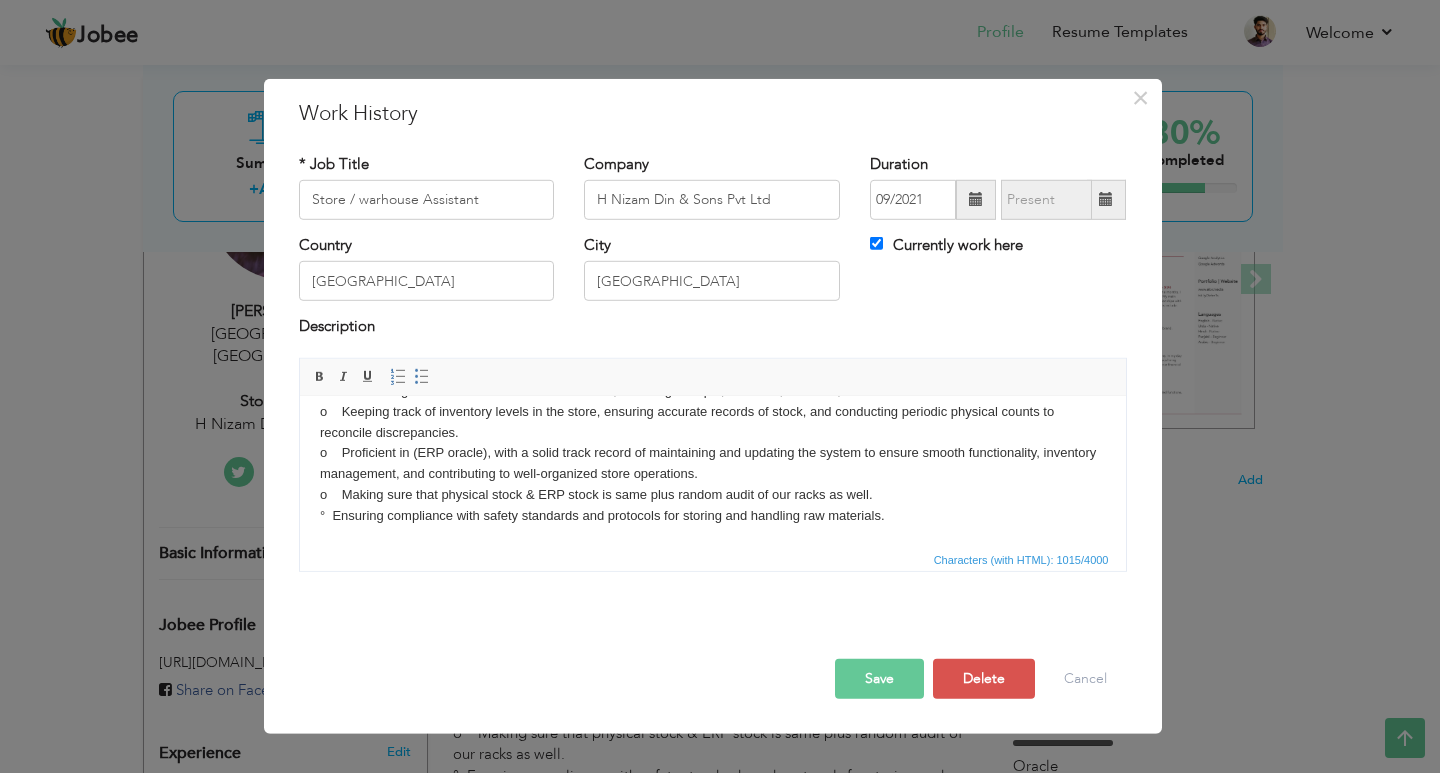 click on "Responsibilities ! o    Receiving and issuance all types of general & inventory item through ERP system. o    Issuance of all types of inventory item on proper manufacturing order numbers (MON). o    Maintaining accurate records of all transactions, including receipts, issuance, transfers, and returns. o    Keeping track of inventory levels in the store, ensuring accurate records of stock, and conducting periodic physical counts to reconcile discrepancies. o    Proficient in (ERP oracle), with a solid track record of maintaining and updating the system to ensure smooth functionality, inventory management, and contributing to well-organized store operations. o    Making sure that physical stock & ERP stock is same plus random audit of our racks as well. °  Ensuring compliance with safety standards and protocols for storing and handling raw materials." at bounding box center (712, 401) 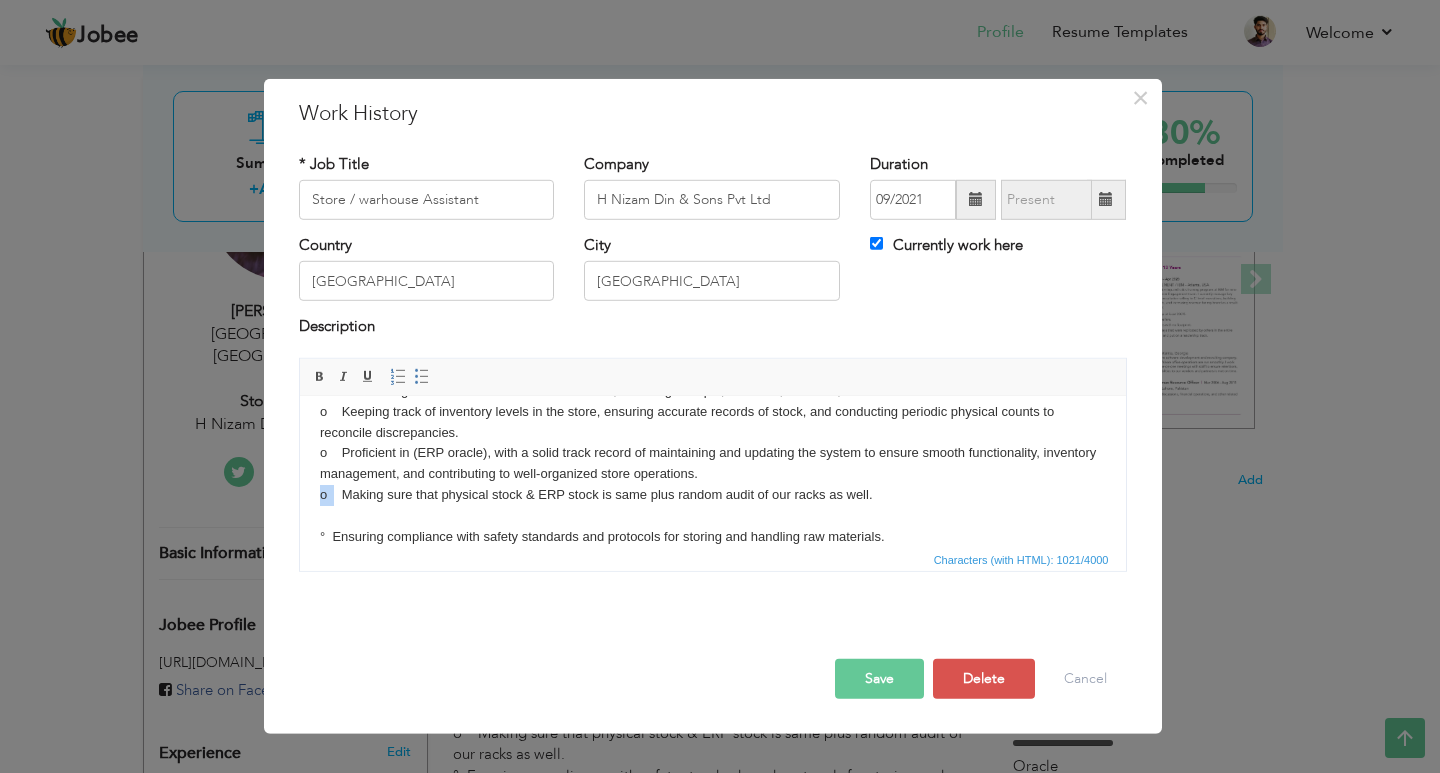 drag, startPoint x: 333, startPoint y: 492, endPoint x: 310, endPoint y: 494, distance: 23.086792 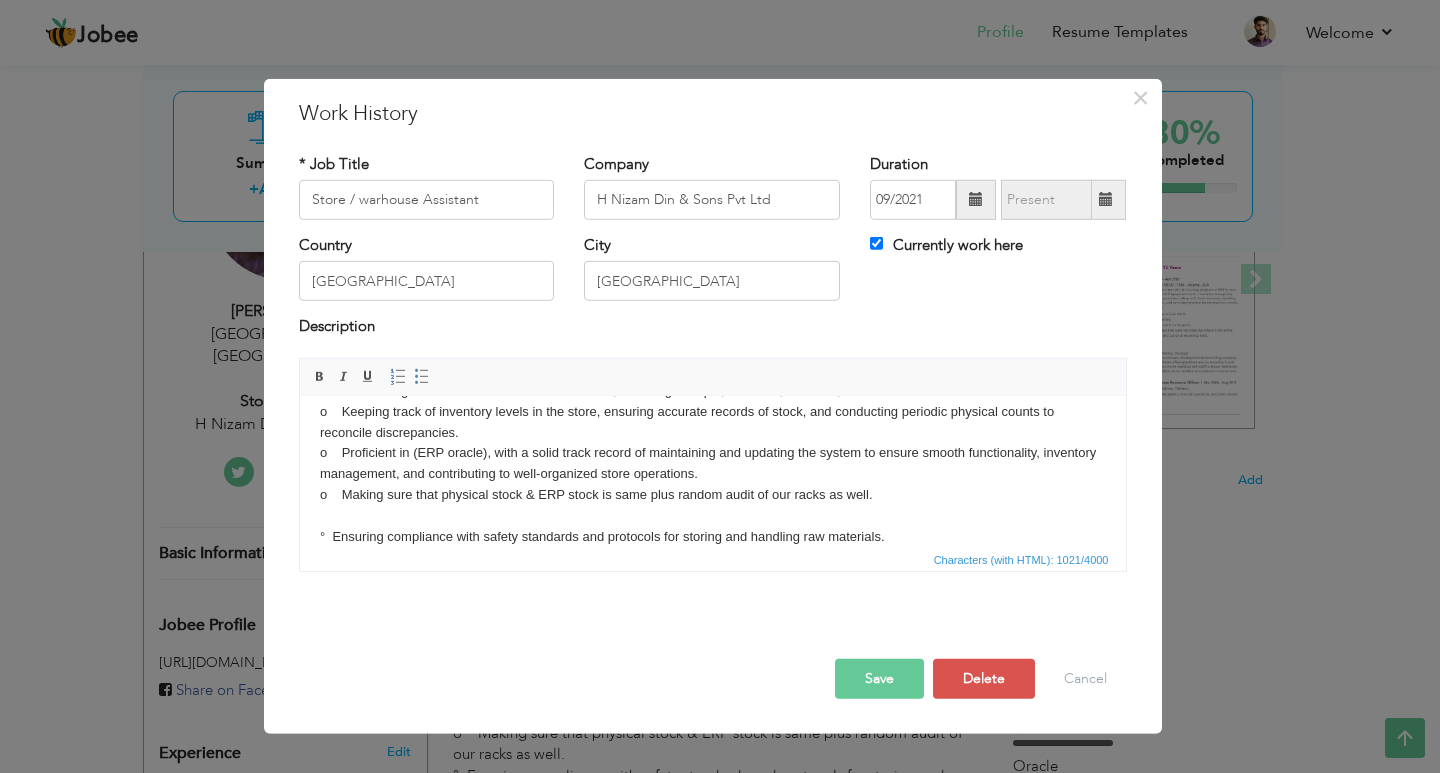 click on "Responsibilities ! o    Receiving and issuance all types of general & inventory item through ERP system. o    Issuance of all types of inventory item on proper manufacturing order numbers (MON). o    Maintaining accurate records of all transactions, including receipts, issuance, transfers, and returns. o    Keeping track of inventory levels in the store, ensuring accurate records of stock, and conducting periodic physical counts to reconcile discrepancies. o    Proficient in (ERP oracle), with a solid track record of maintaining and updating the system to ensure smooth functionality, inventory management, and contributing to well-organized store operations. o    Making sure that physical stock & ERP stock is same plus random audit of our racks as well. ​​​​​​​ °  Ensuring compliance with safety standards and protocols for storing and handling raw materials." at bounding box center [712, 411] 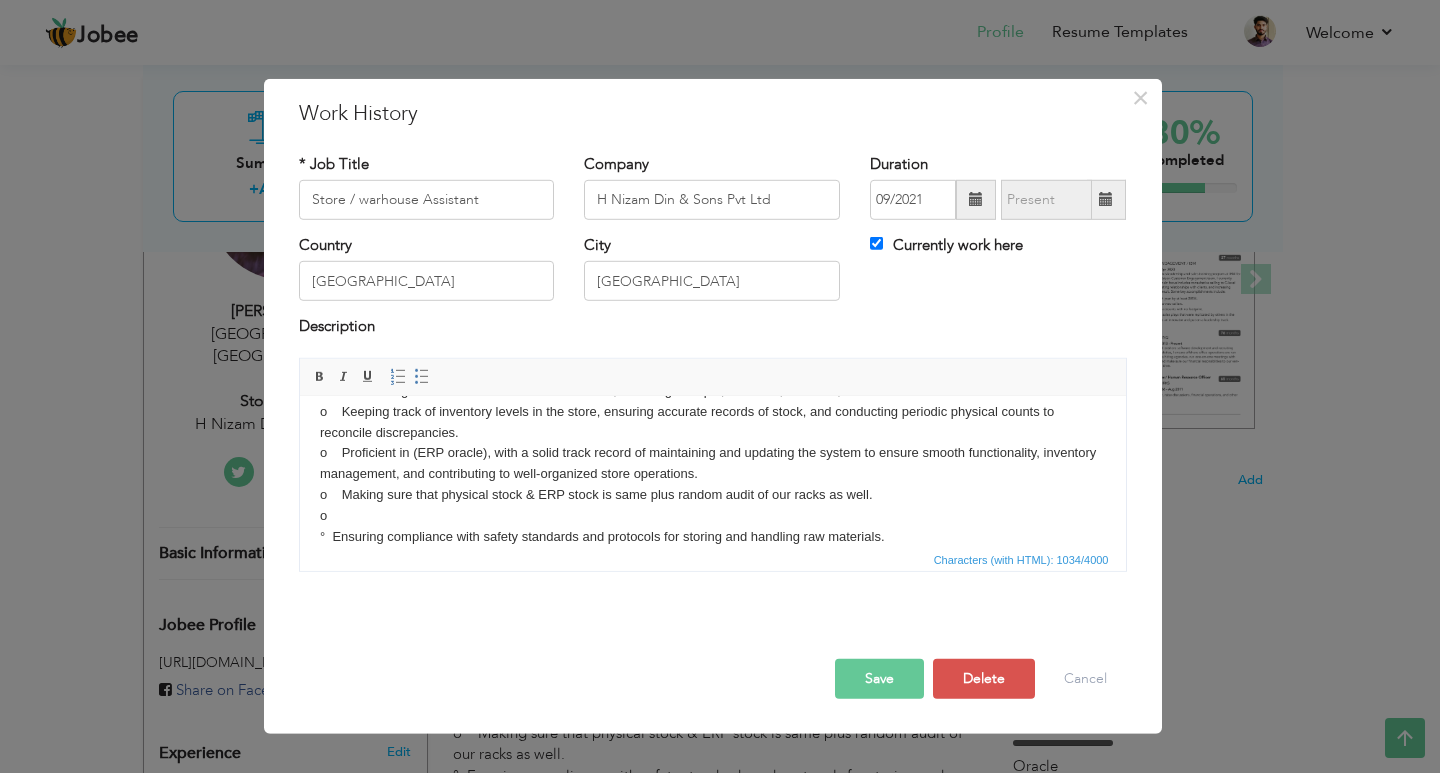 paste 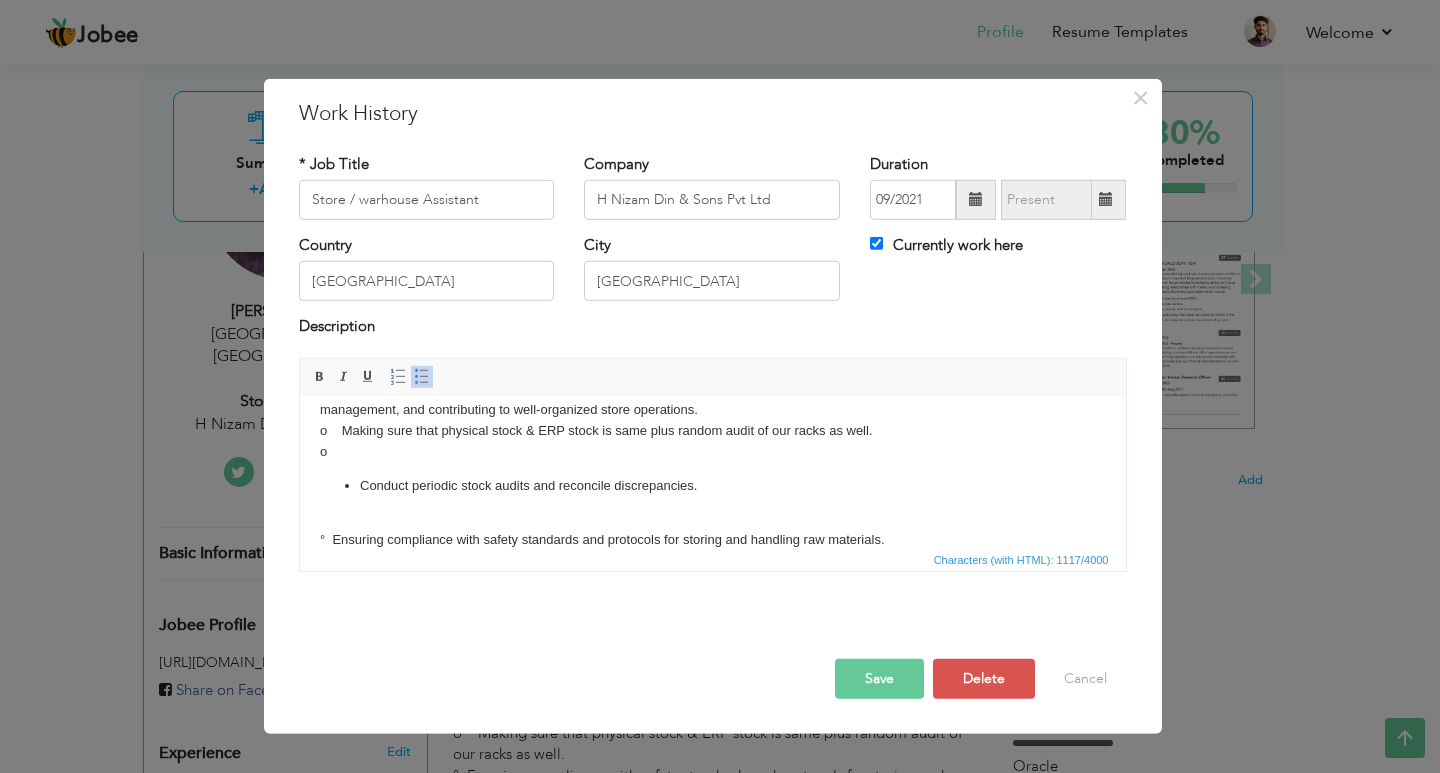 type 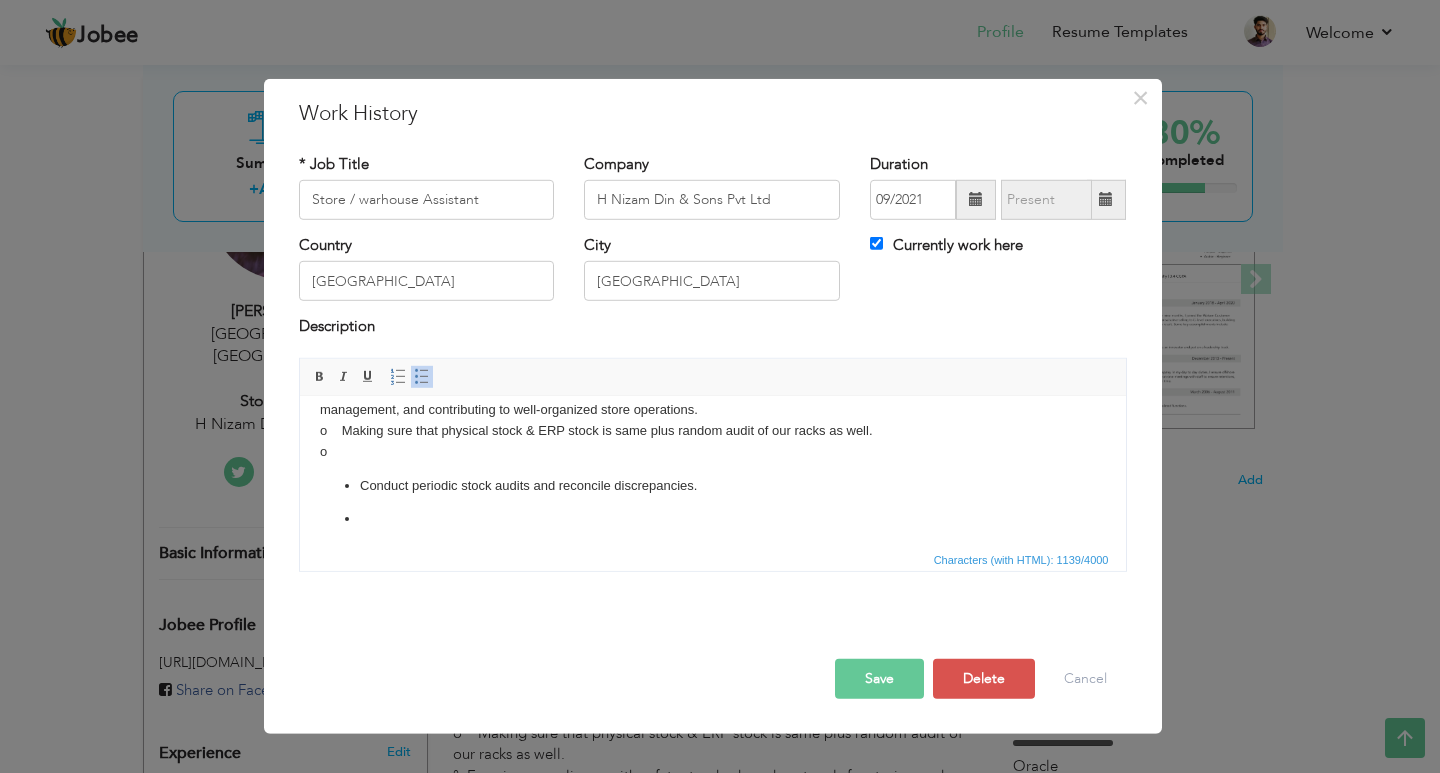 scroll, scrollTop: 160, scrollLeft: 0, axis: vertical 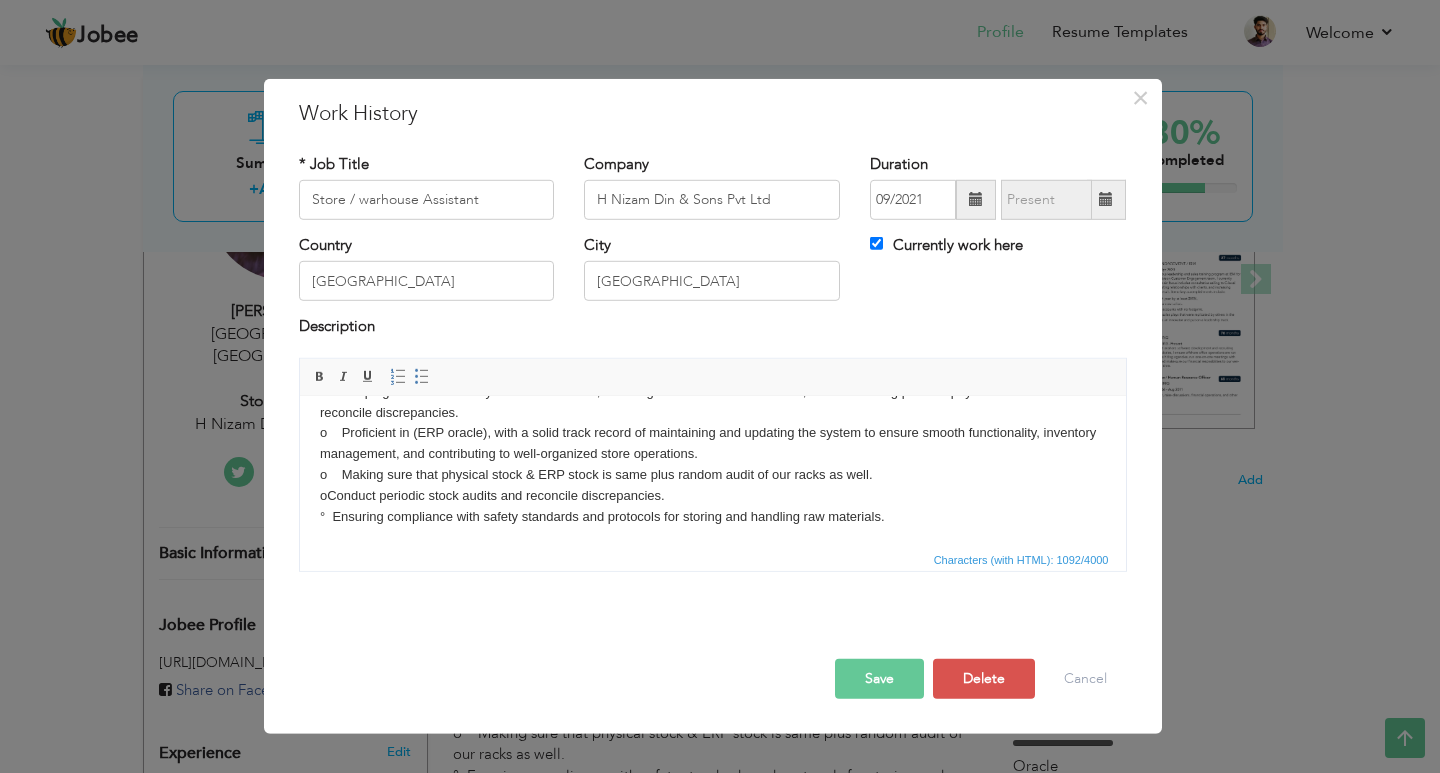 click on "Responsibilities ! o    Receiving and issuance all types of general & inventory item through ERP system. o    Issuance of all types of inventory item on proper manufacturing order numbers (MON). o    Maintaining accurate records of all transactions, including receipts, issuance, transfers, and returns. o    Keeping track of inventory levels in the store, ensuring accurate records of stock, and conducting periodic physical counts to reconcile discrepancies. o    Proficient in (ERP oracle), with a solid track record of maintaining and updating the system to ensure smooth functionality, inventory management, and contributing to well-organized store operations. o    Making sure that physical stock & ERP stock is same plus random audit of our racks as well. o   Conduct periodic stock audits and reconcile discrepancies. °  Ensuring compliance with safety standards and protocols for storing and handling raw materials." at bounding box center (712, 391) 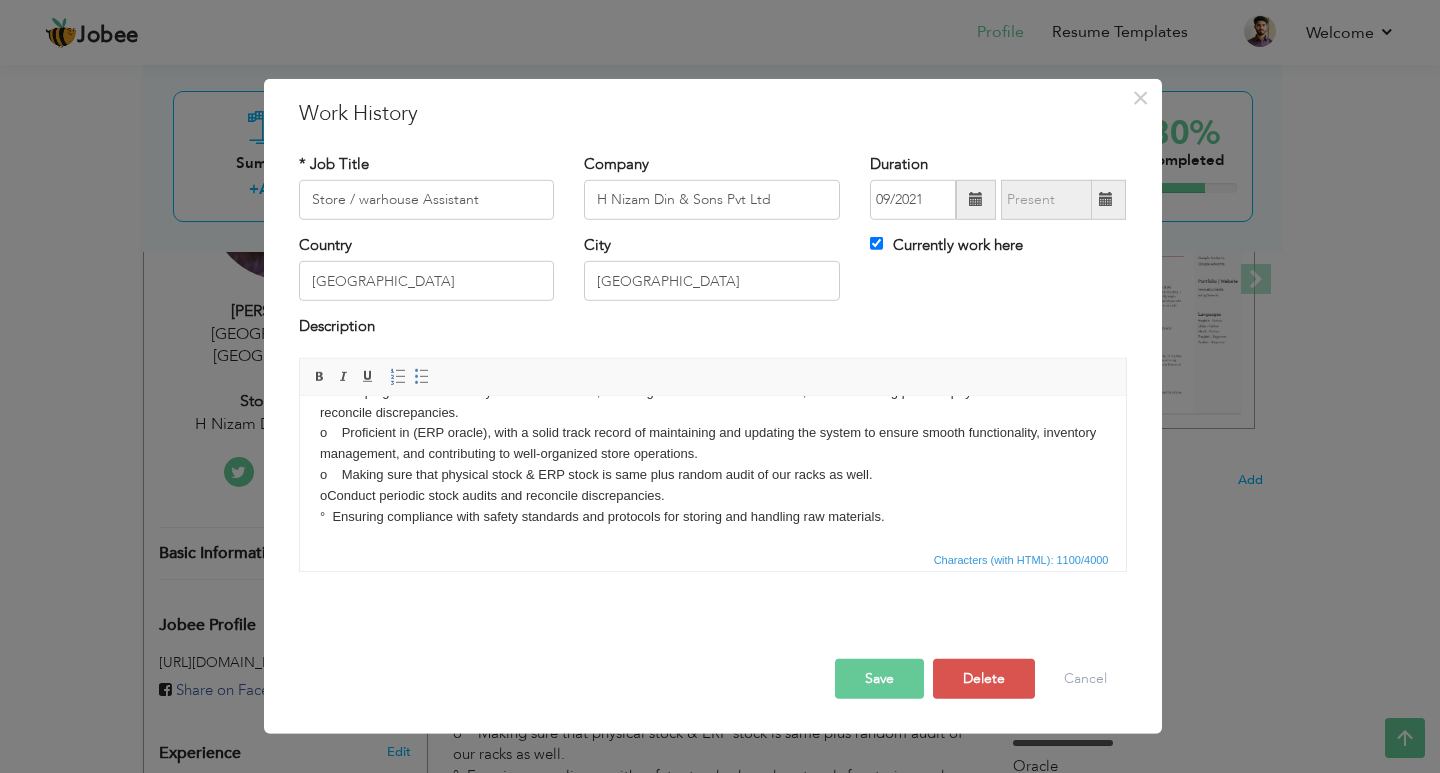 click on "Responsibilities ! o    Receiving and issuance all types of general & inventory item through ERP system. o    Issuance of all types of inventory item on proper manufacturing order numbers (MON). o    Maintaining accurate records of all transactions, including receipts, issuance, transfers, and returns. o    Keeping track of inventory levels in the store, ensuring accurate records of stock, and conducting periodic physical counts to reconcile discrepancies. o    Proficient in (ERP oracle), with a solid track record of maintaining and updating the system to ensure smooth functionality, inventory management, and contributing to well-organized store operations. o    Making sure that physical stock & ERP stock is same plus random audit of our racks as well. o      Conduct periodic stock audits and reconcile discrepancies. °  Ensuring compliance with safety standards and protocols for storing and handling raw materials." at bounding box center (712, 391) 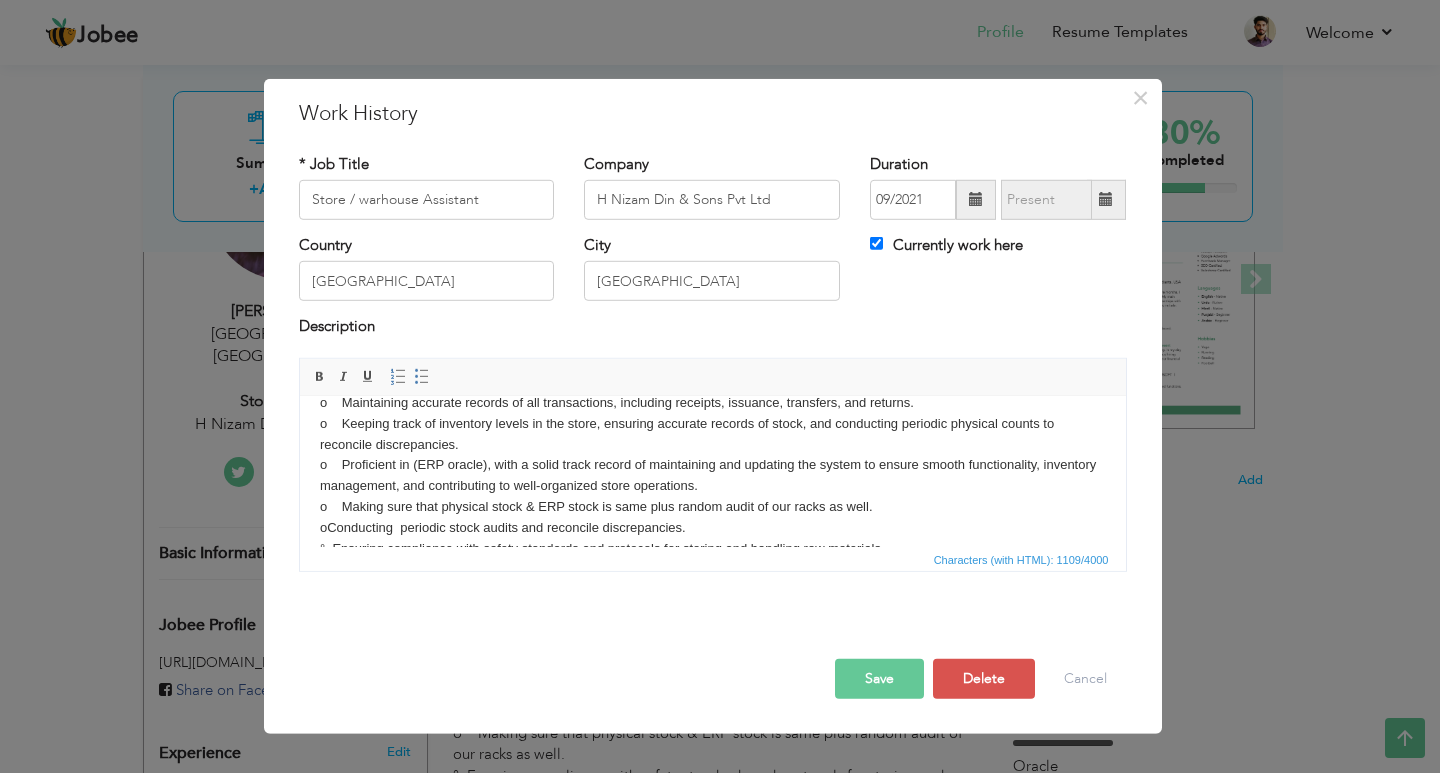 scroll, scrollTop: 160, scrollLeft: 0, axis: vertical 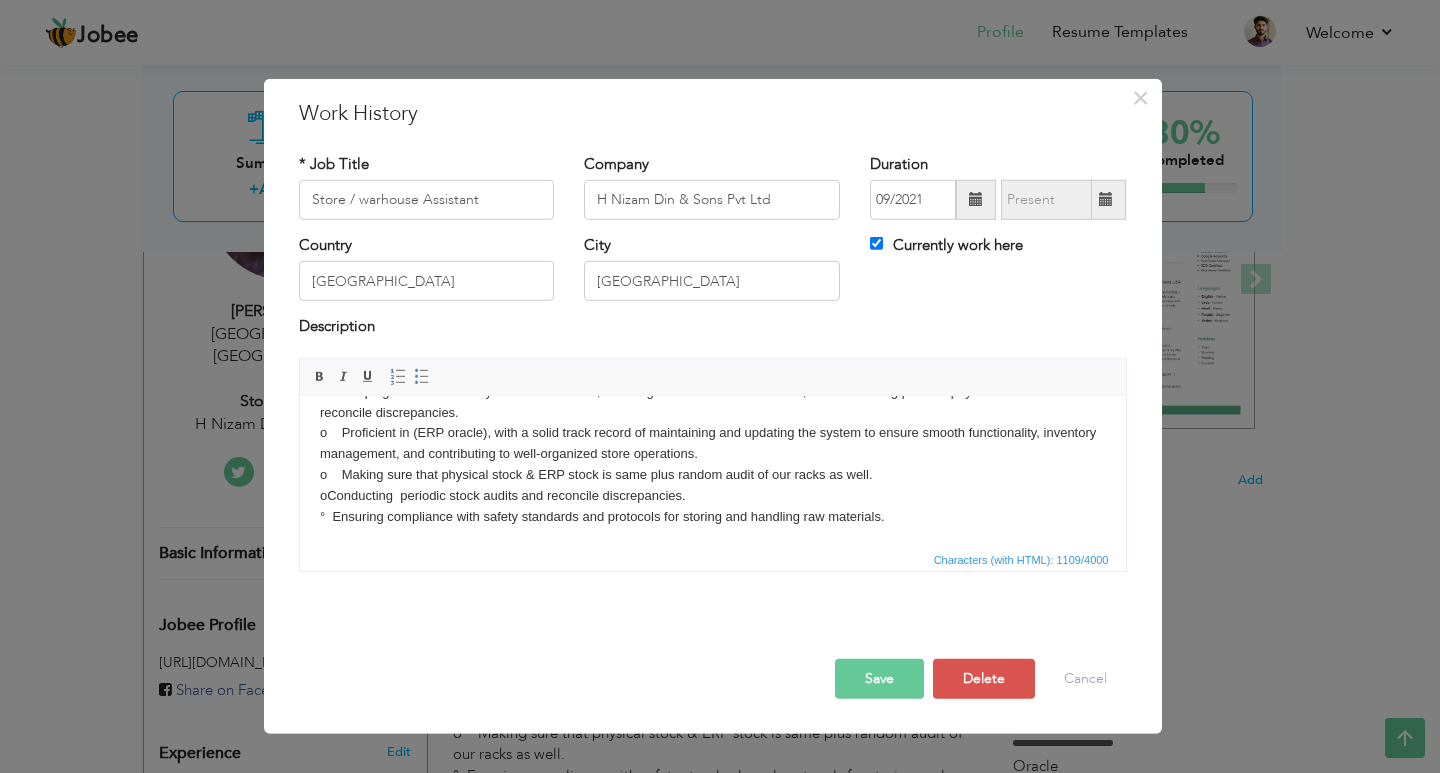 click on "Responsibilities ! o    Receiving and issuance all types of general & inventory item through ERP system. o    Issuance of all types of inventory item on proper manufacturing order numbers (MON). o    Maintaining accurate records of all transactions, including receipts, issuance, transfers, and returns. o    Keeping track of inventory levels in the store, ensuring accurate records of stock, and conducting periodic physical counts to reconcile discrepancies. o    Proficient in (ERP oracle), with a solid track record of maintaining and updating the system to ensure smooth functionality, inventory management, and contributing to well-organized store operations. o    Making sure that physical stock & ERP stock is same plus random audit of our racks as well. o      Conducting  periodic stock audits and reconcile discrepancies. °  Ensuring compliance with safety standards and protocols for storing and handling raw materials." at bounding box center [712, 391] 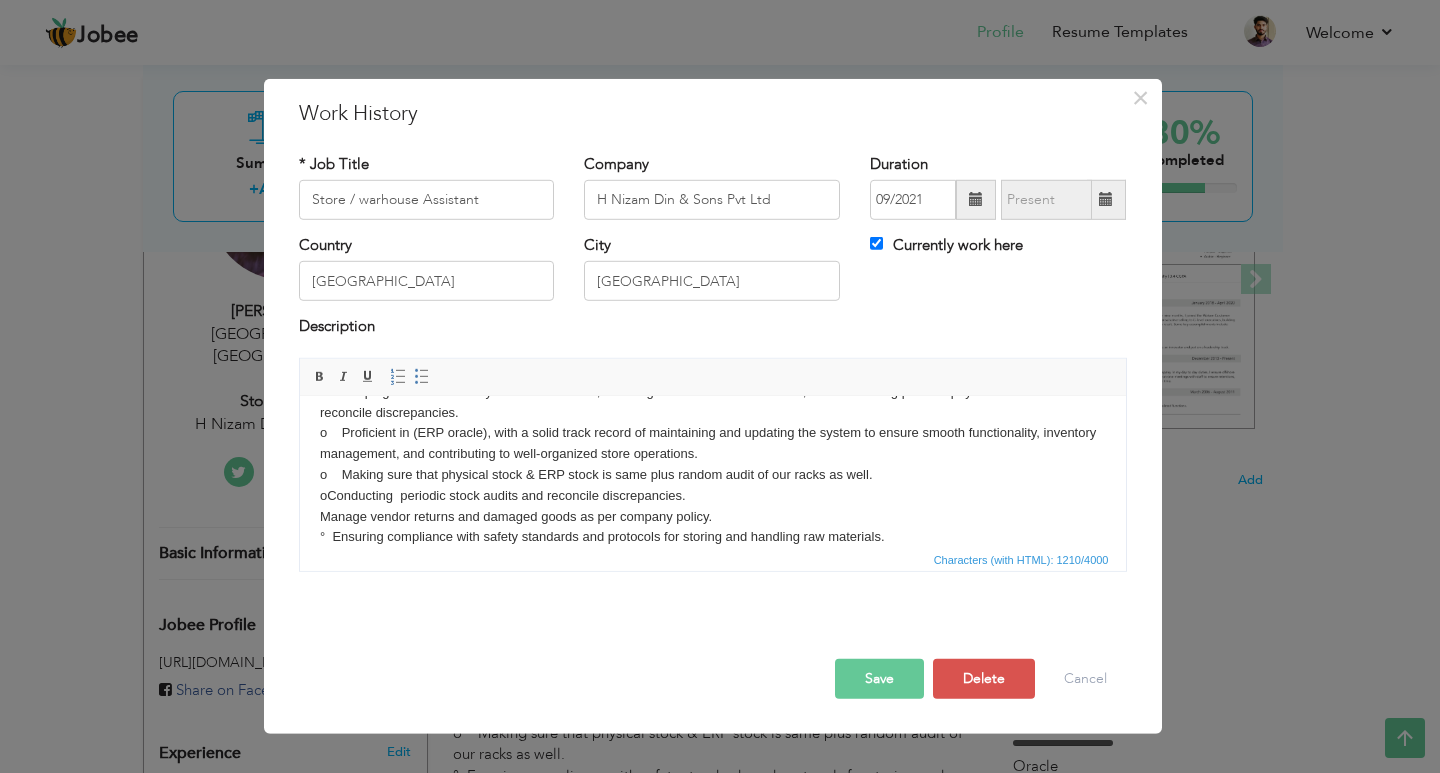 drag, startPoint x: 333, startPoint y: 497, endPoint x: 312, endPoint y: 497, distance: 21 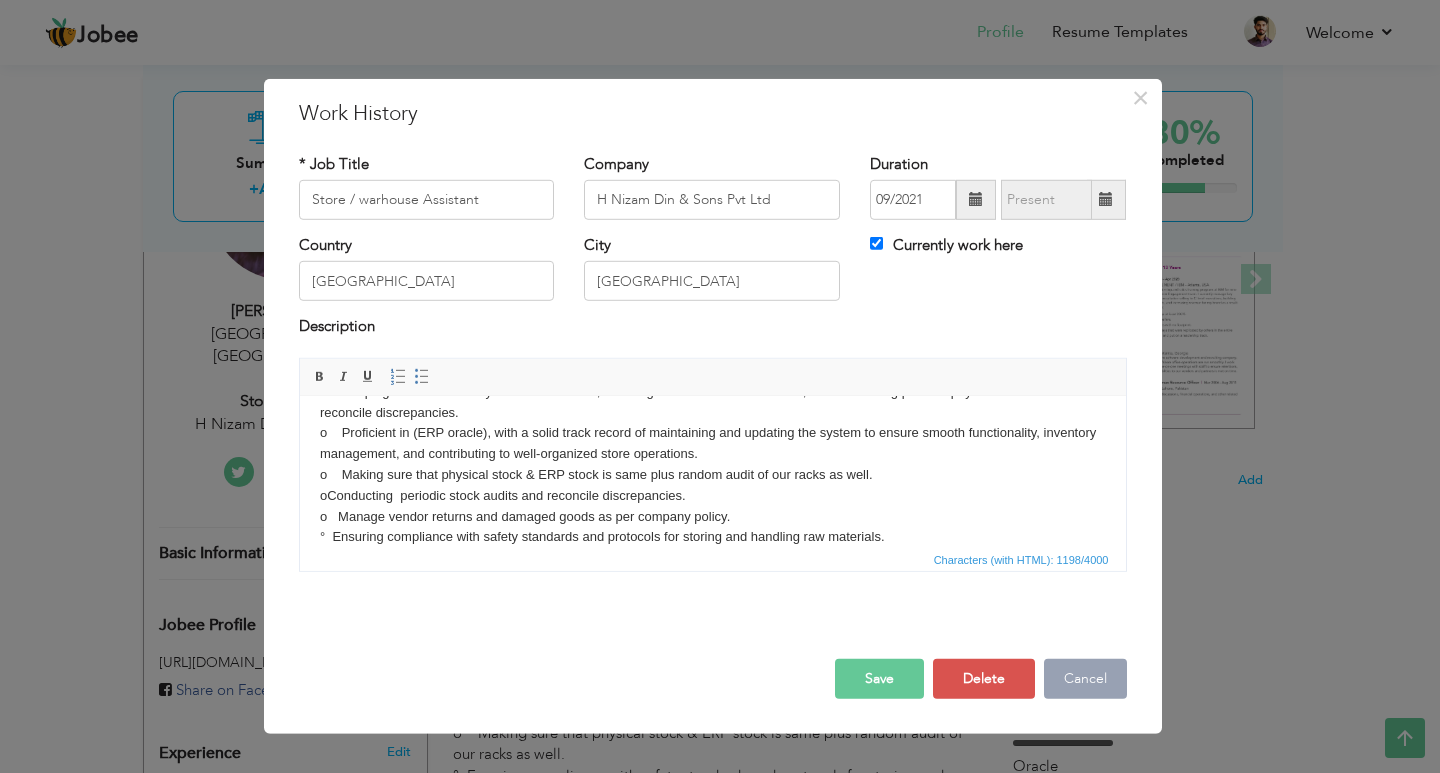 drag, startPoint x: 883, startPoint y: 687, endPoint x: 1084, endPoint y: 668, distance: 201.89601 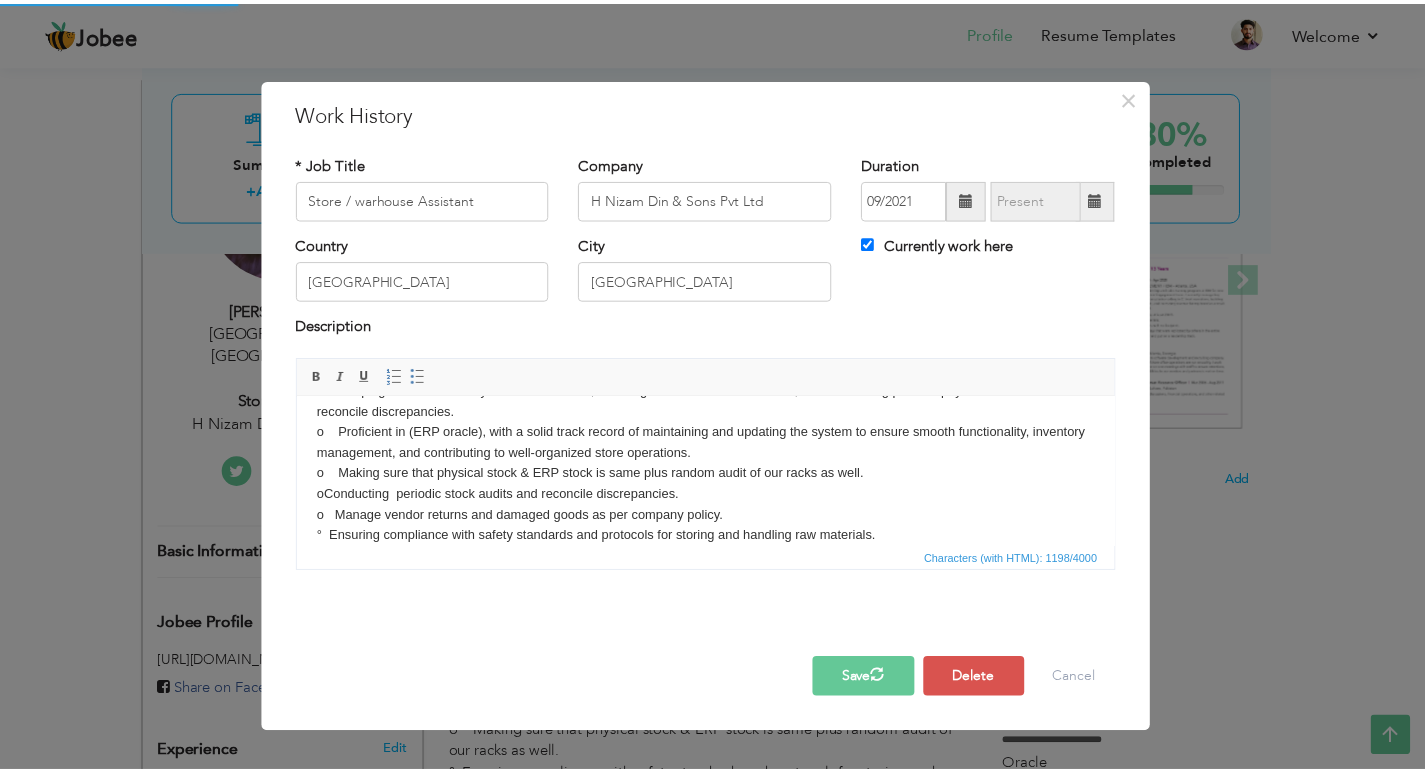 scroll, scrollTop: 0, scrollLeft: 0, axis: both 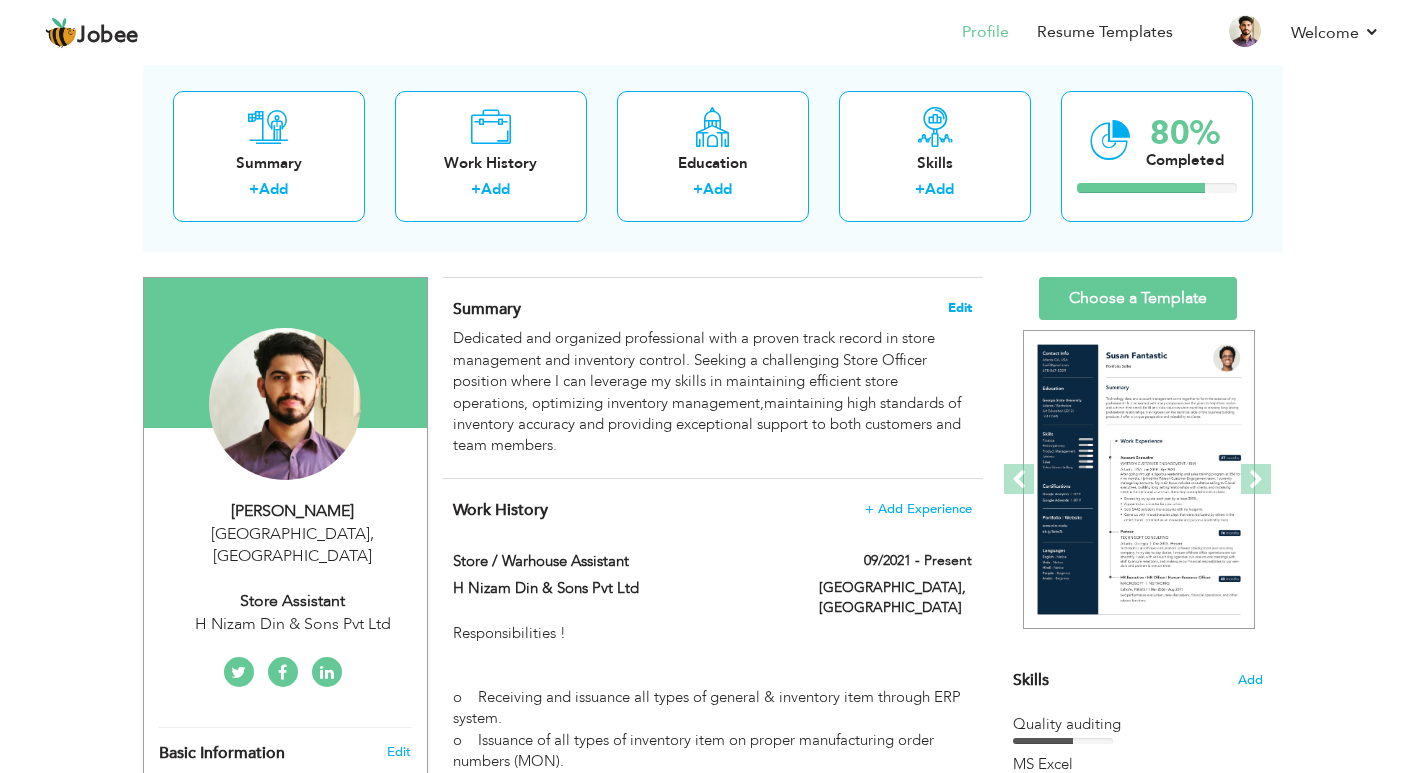 click on "Edit" at bounding box center (960, 308) 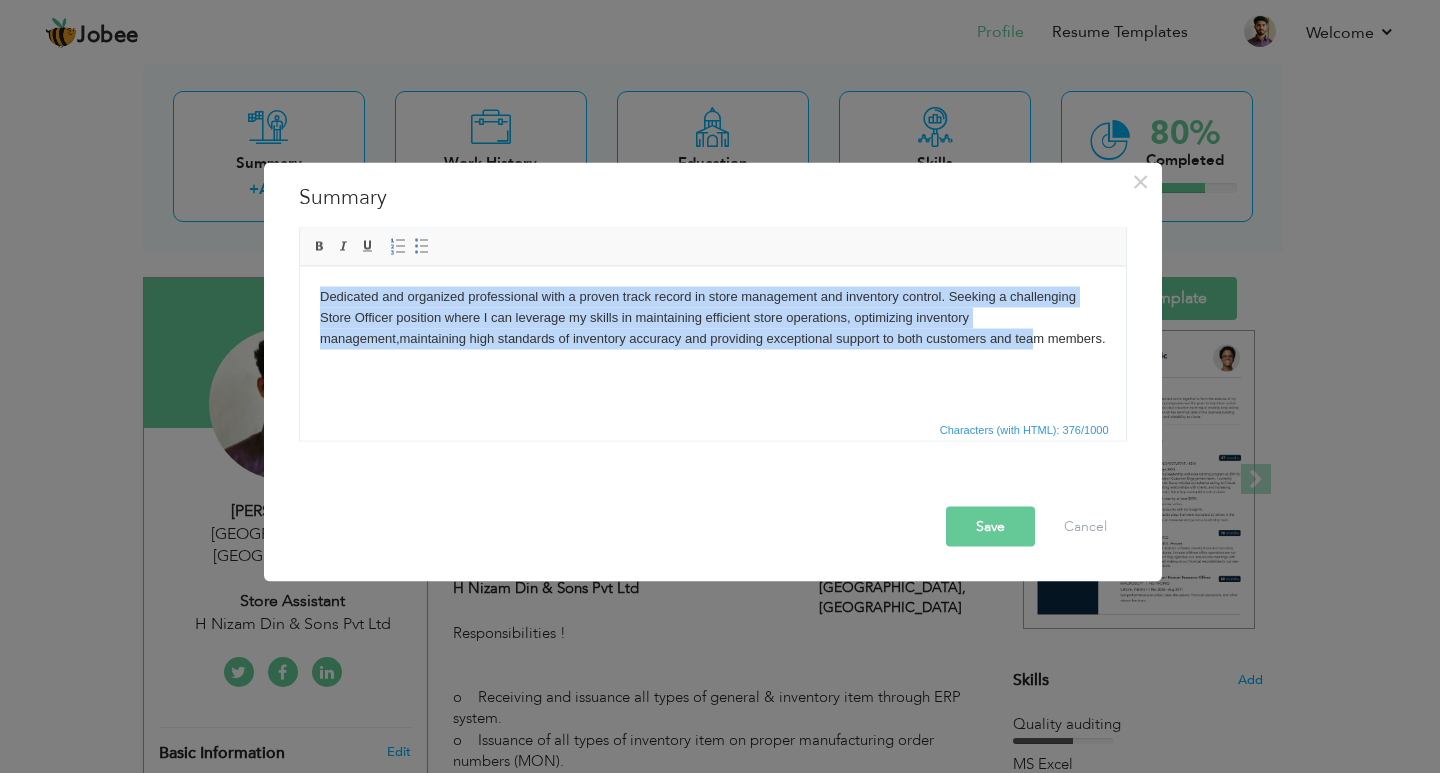 drag, startPoint x: 1031, startPoint y: 355, endPoint x: 304, endPoint y: 285, distance: 730.36224 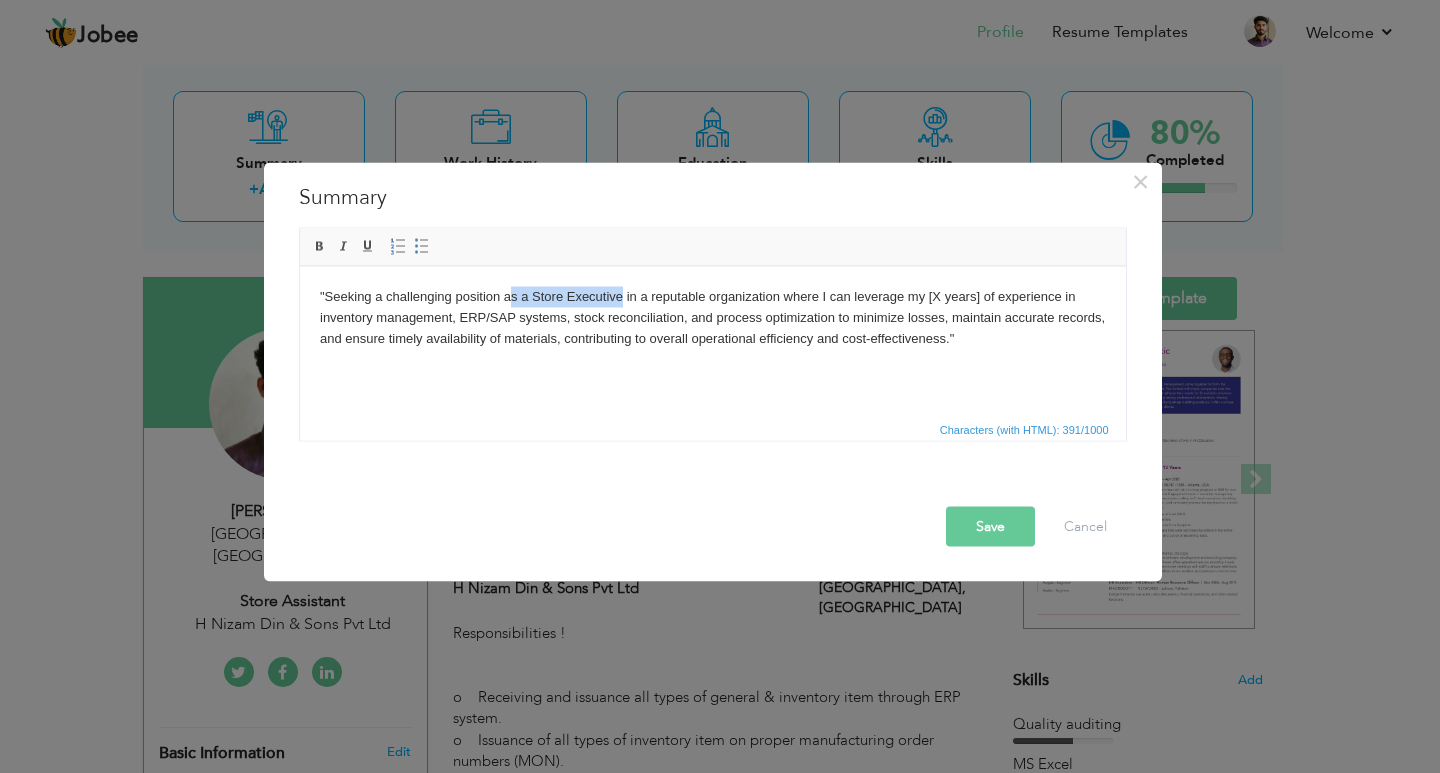 drag, startPoint x: 620, startPoint y: 296, endPoint x: 510, endPoint y: 300, distance: 110.0727 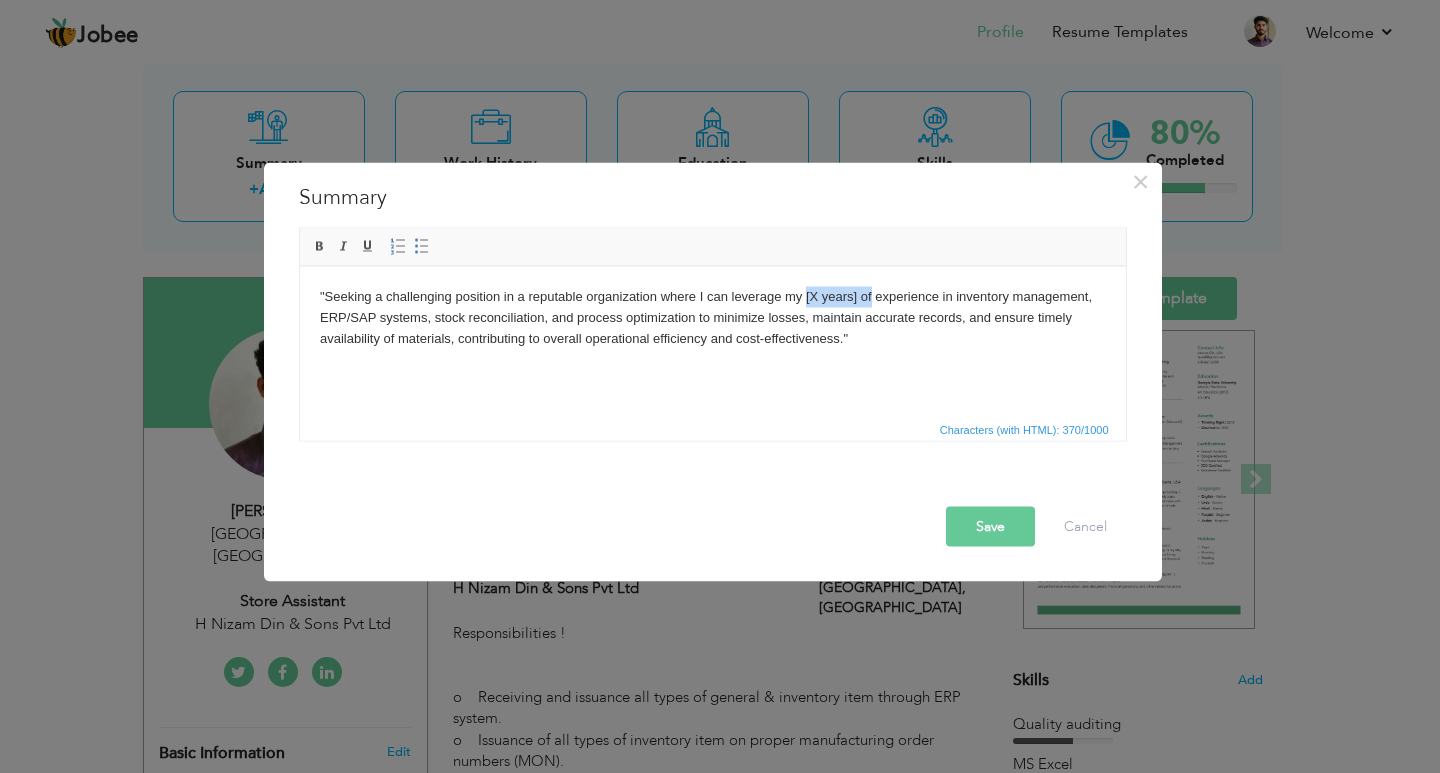 drag, startPoint x: 871, startPoint y: 298, endPoint x: 803, endPoint y: 296, distance: 68.0294 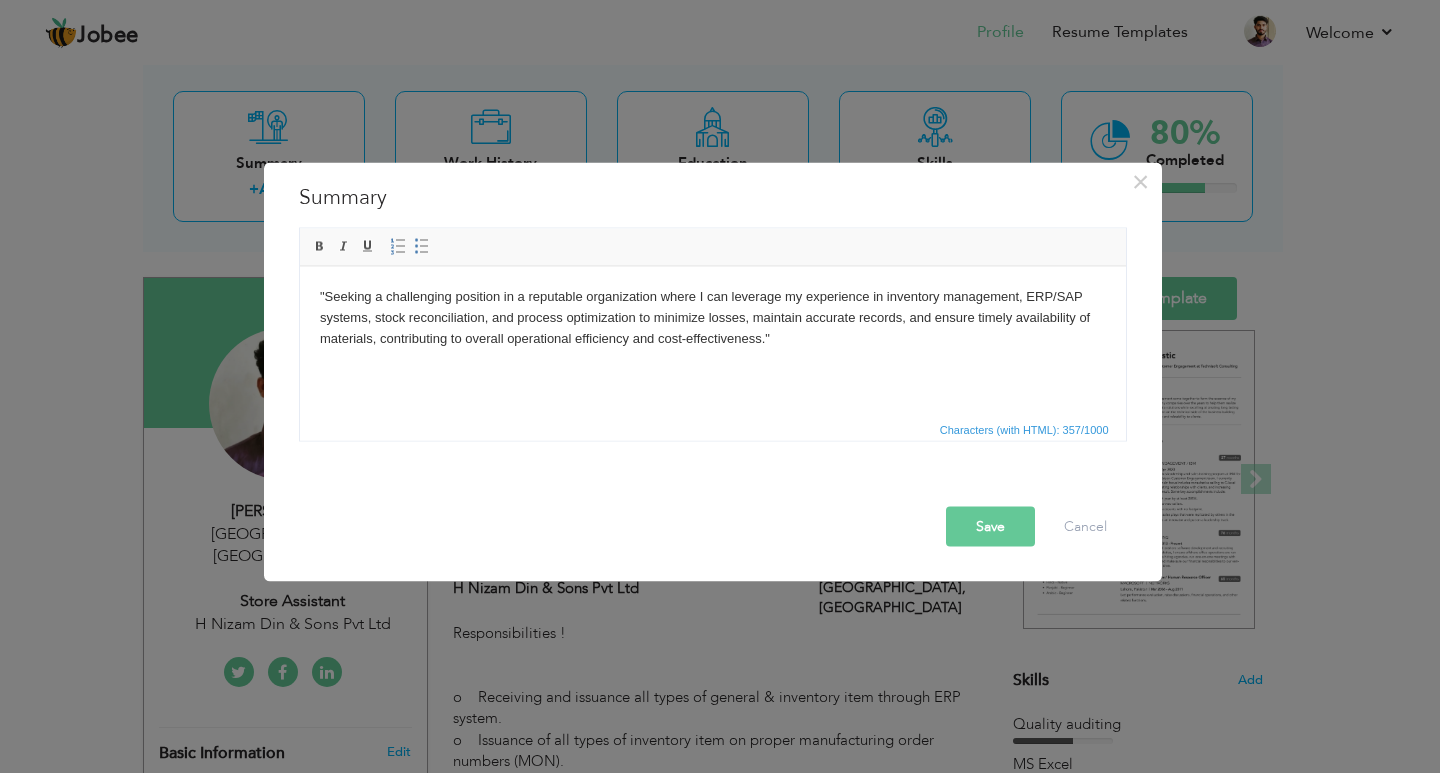 click on ""Seeking a challenging position in a reputable organization where I can leverage my experience in inventory management, ERP/SAP systems, stock reconciliation, and process optimization to minimize losses, maintain accurate records, and ensure timely availability of materials, contributing to overall operational efficiency and cost-effectiveness."" at bounding box center (712, 317) 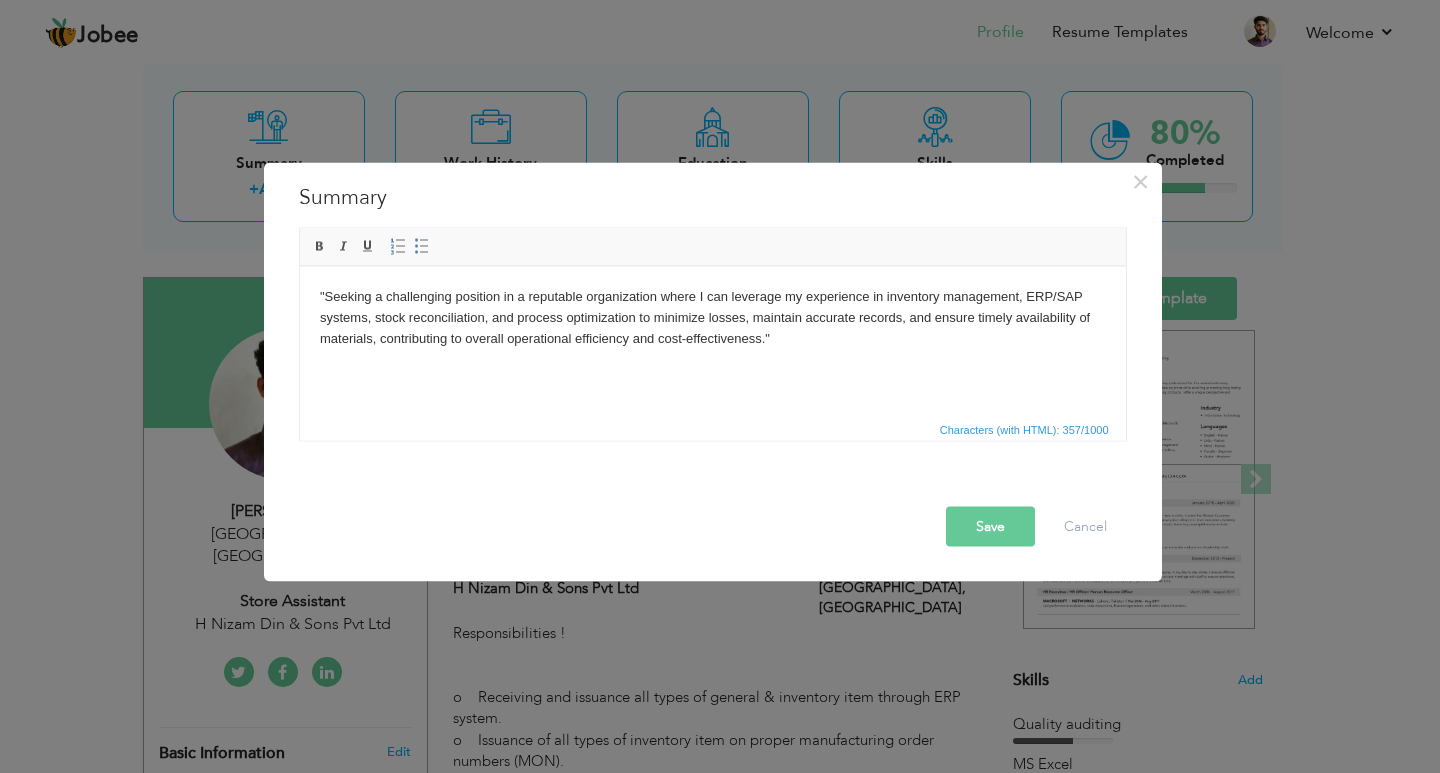 click on "Save" at bounding box center (990, 526) 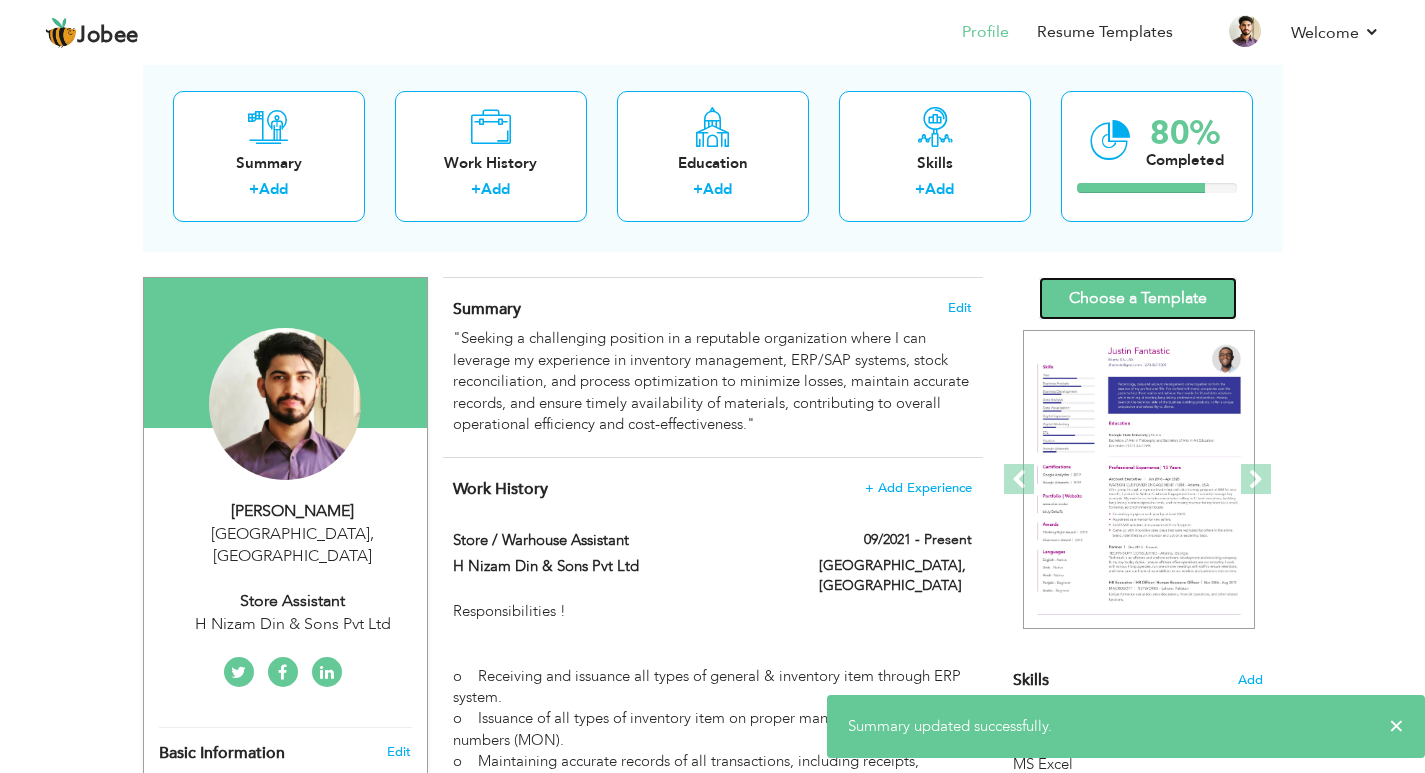 click on "Choose a Template" at bounding box center [1138, 298] 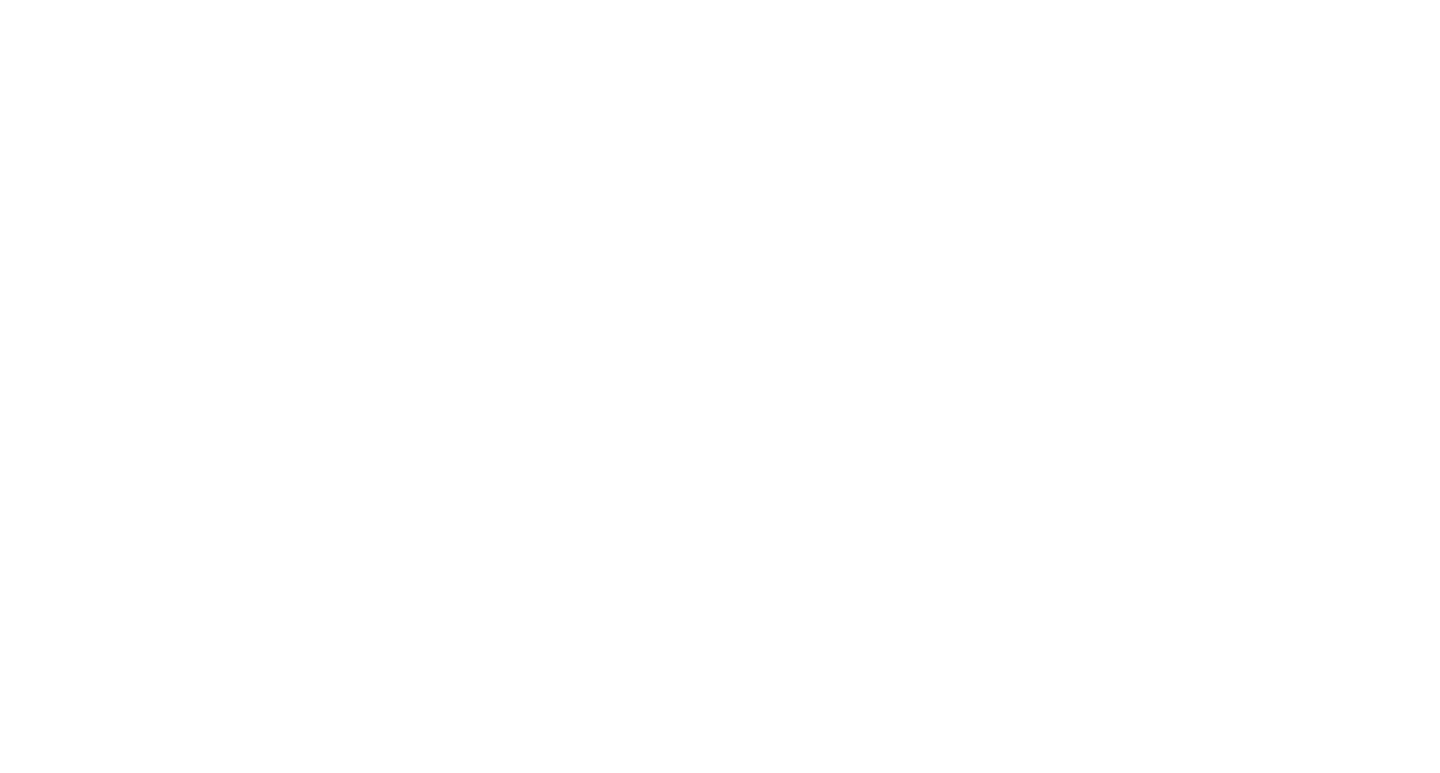 scroll, scrollTop: 0, scrollLeft: 0, axis: both 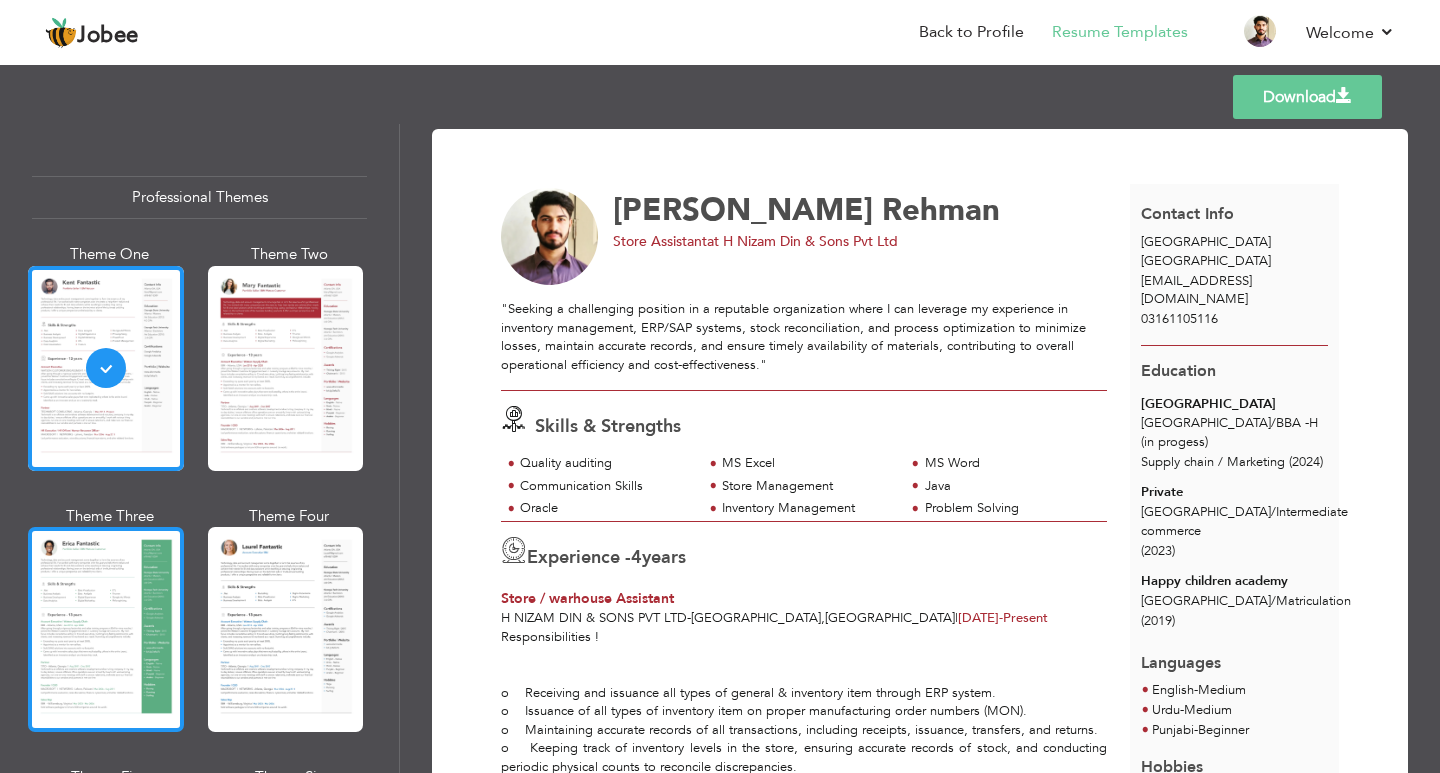 click at bounding box center (106, 629) 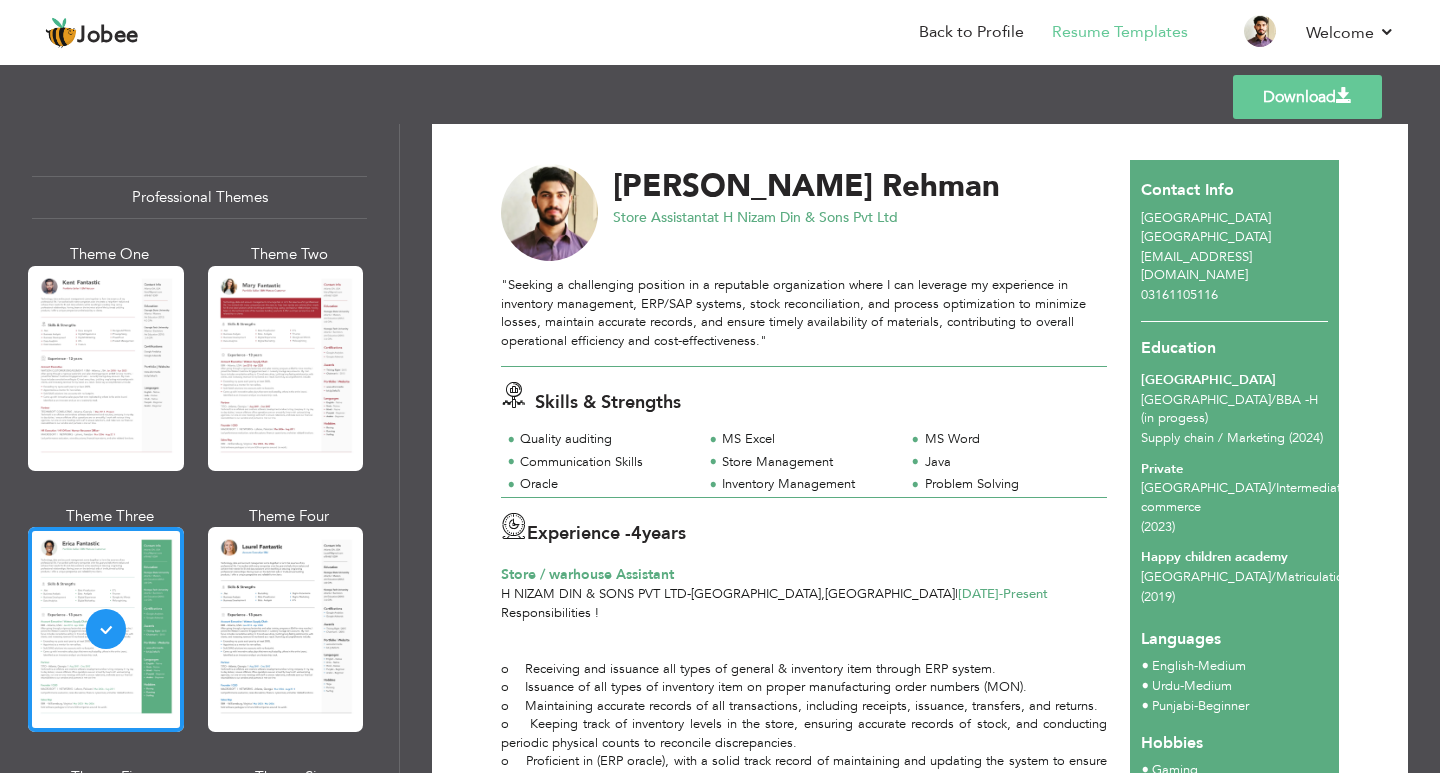 scroll, scrollTop: 0, scrollLeft: 0, axis: both 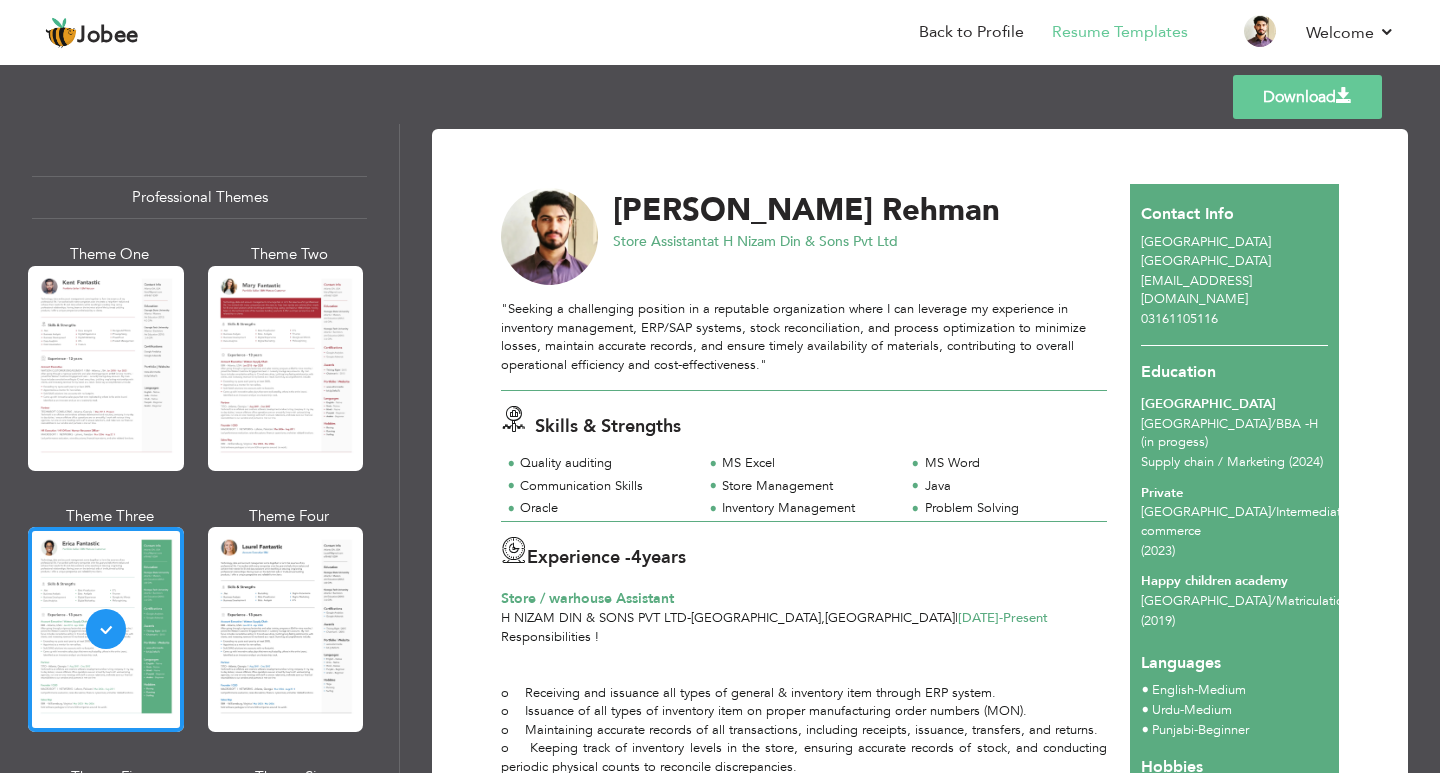 click on "Download" at bounding box center (1307, 97) 